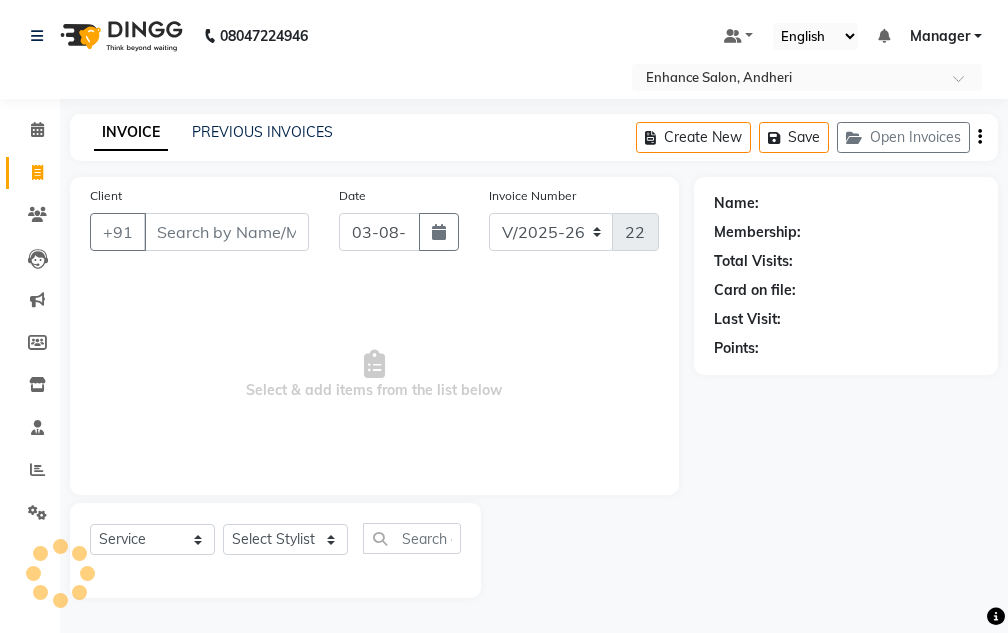 select on "7236" 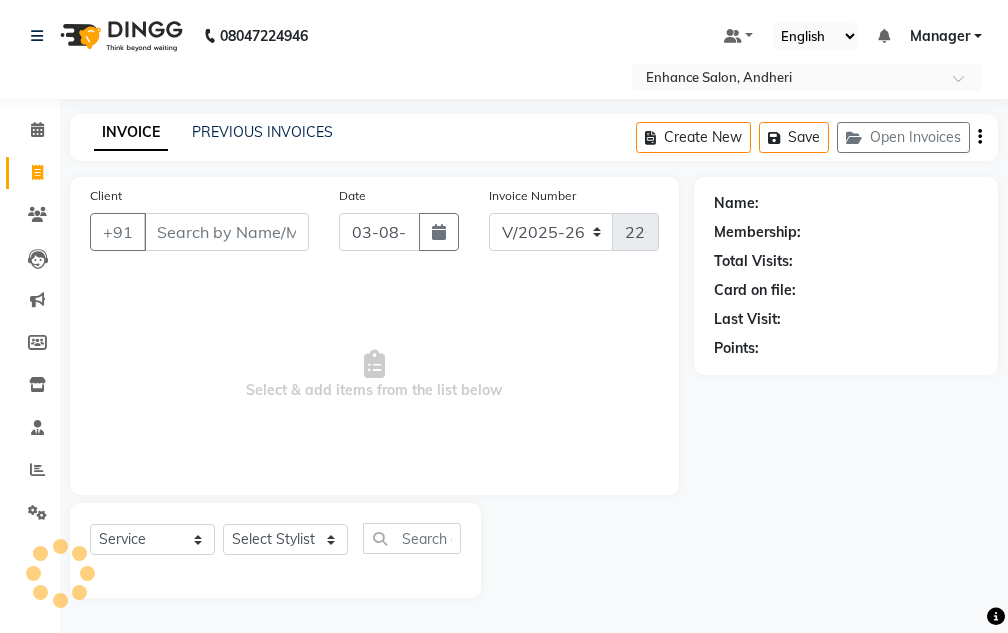 select on "service" 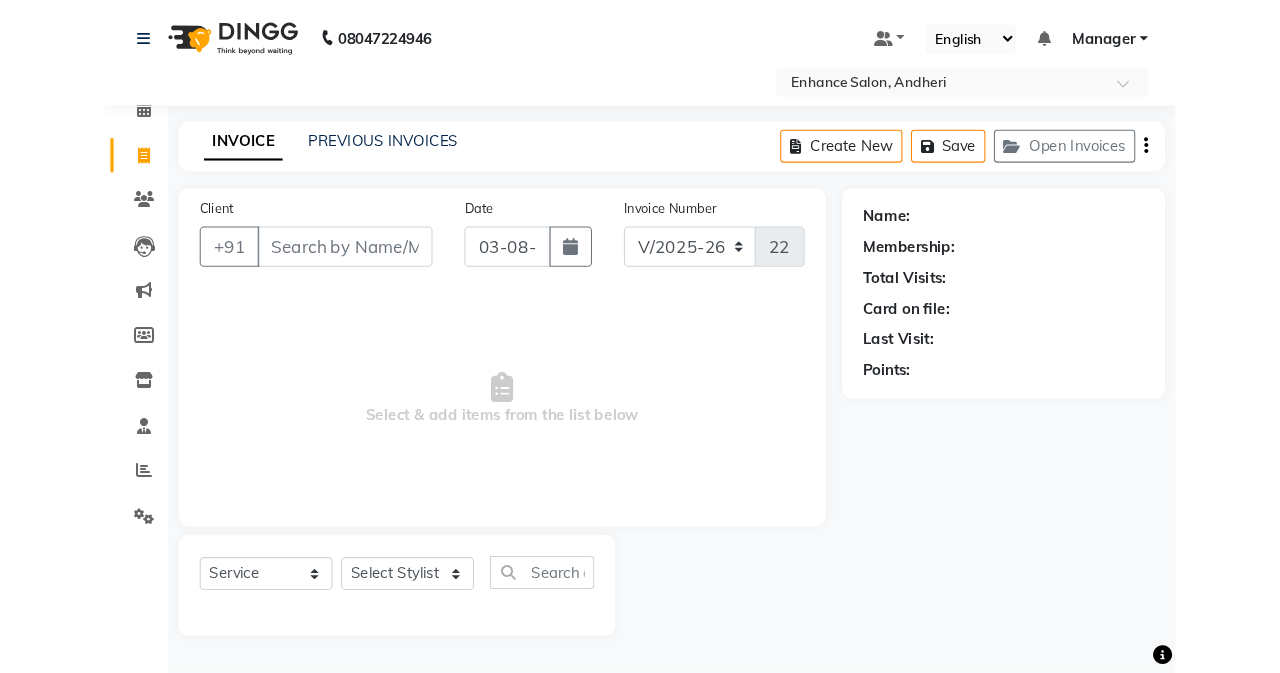 scroll, scrollTop: 0, scrollLeft: 0, axis: both 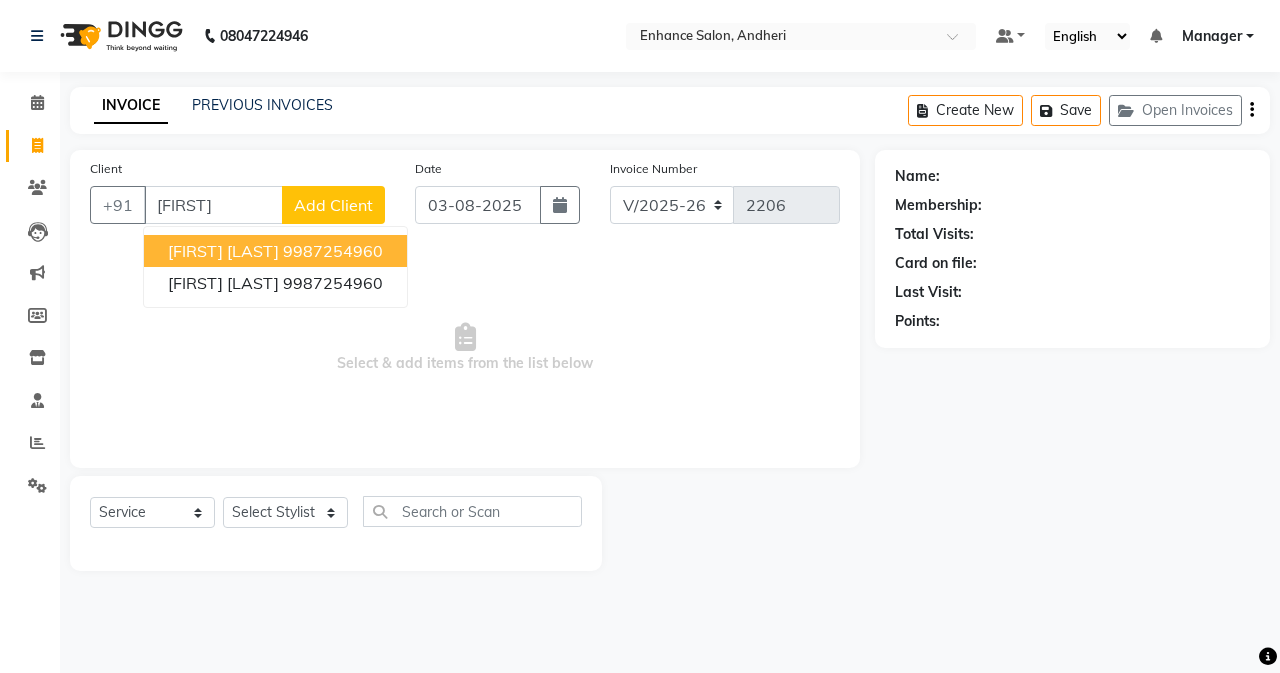 click on "[FIRST] [LAST]" at bounding box center [223, 251] 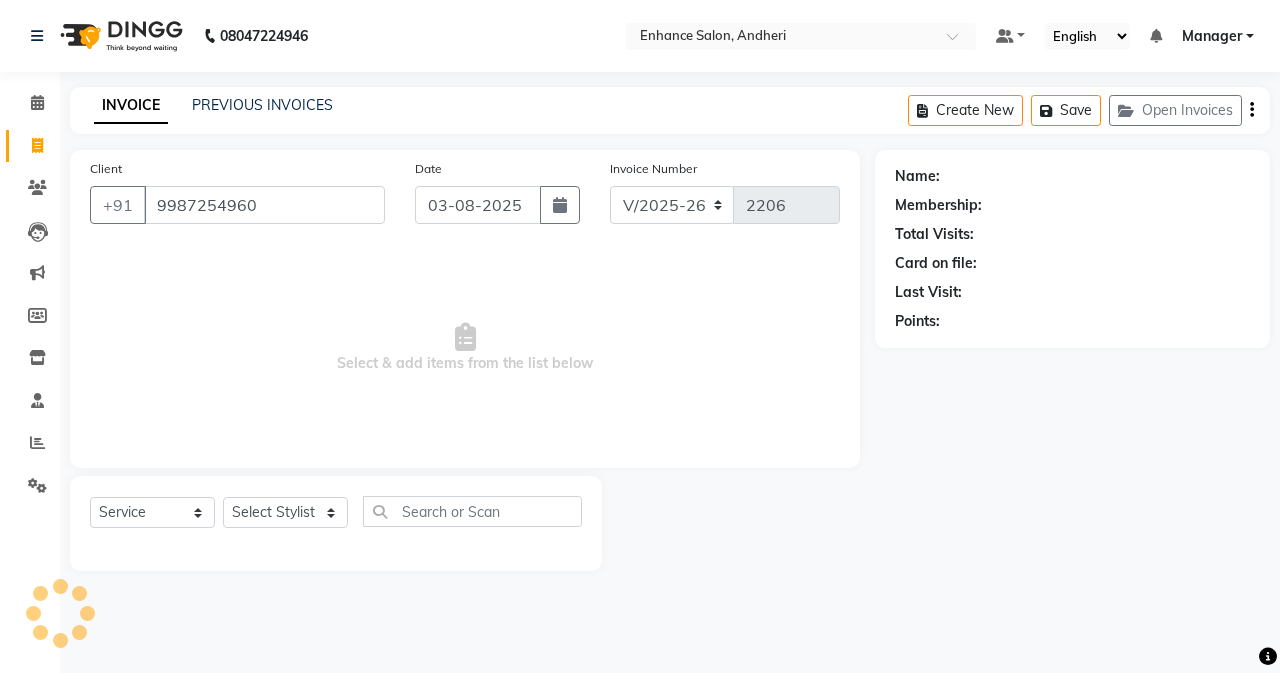 type on "9987254960" 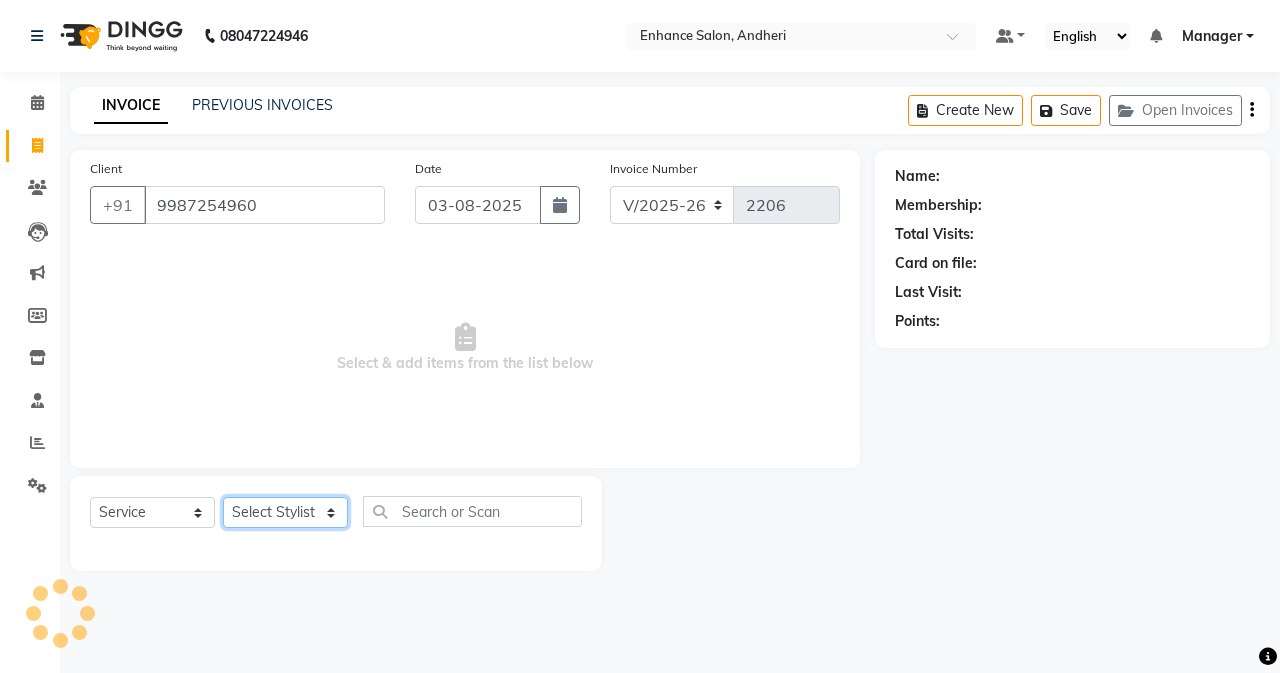 click on "Select Stylist Admin Arifa  [FIRST] [LAST] [LAST] MEENA [LAST] [FIRST] [LAST] [FIRST] [LAST] [FIRST] [LAST] [FIRST] [LAST] [FIRST] [LAST]" 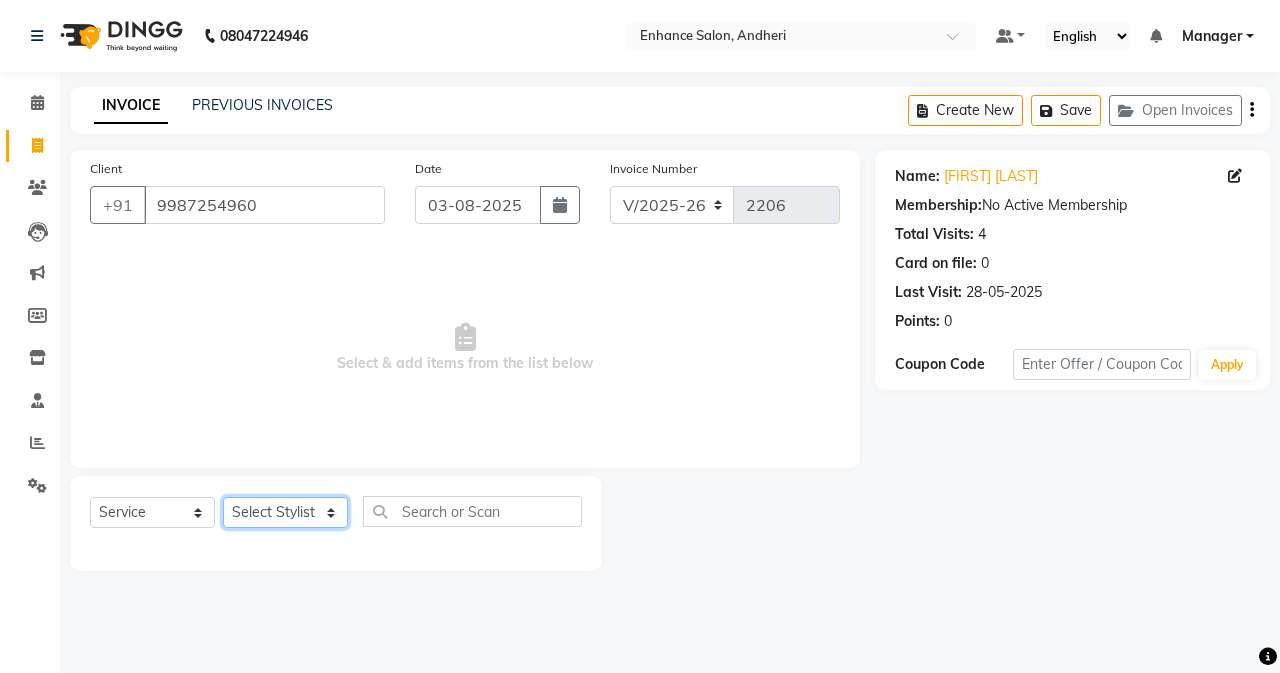 select on "61733" 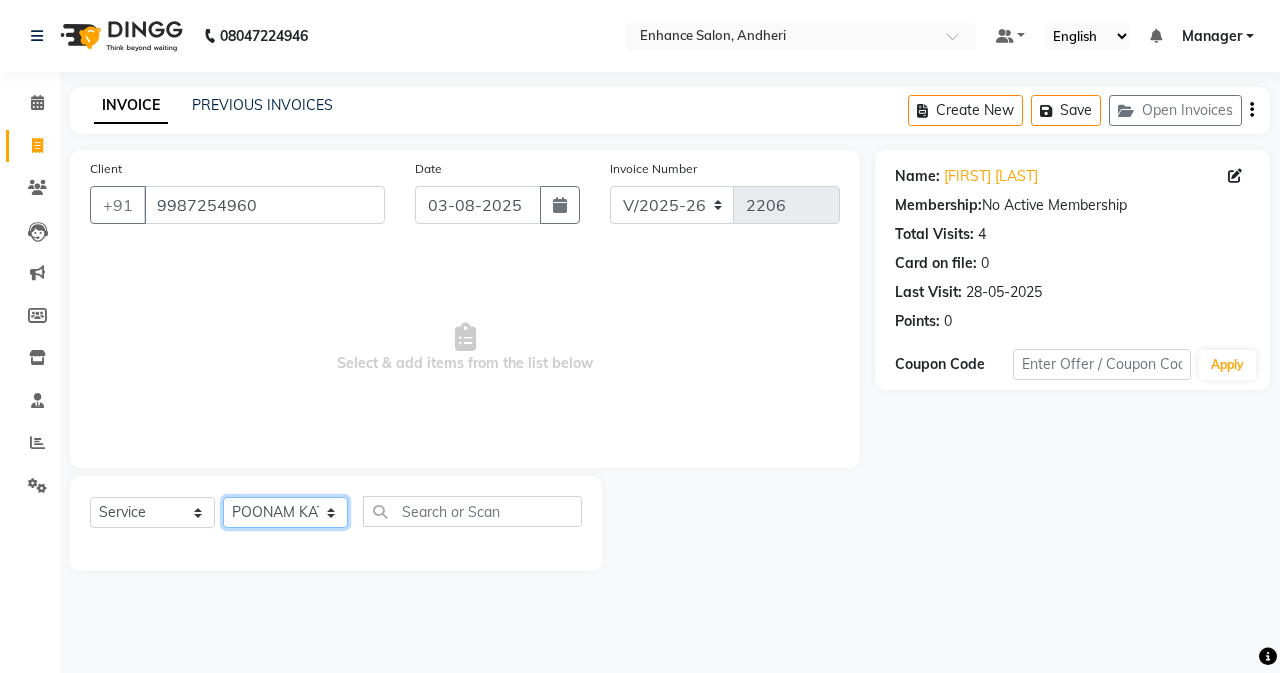 click on "Select Stylist Admin Arifa  [FIRST] [LAST] [LAST] MEENA [LAST] [FIRST] [LAST] [FIRST] [LAST] [FIRST] [LAST] [FIRST] [LAST] [FIRST] [LAST]" 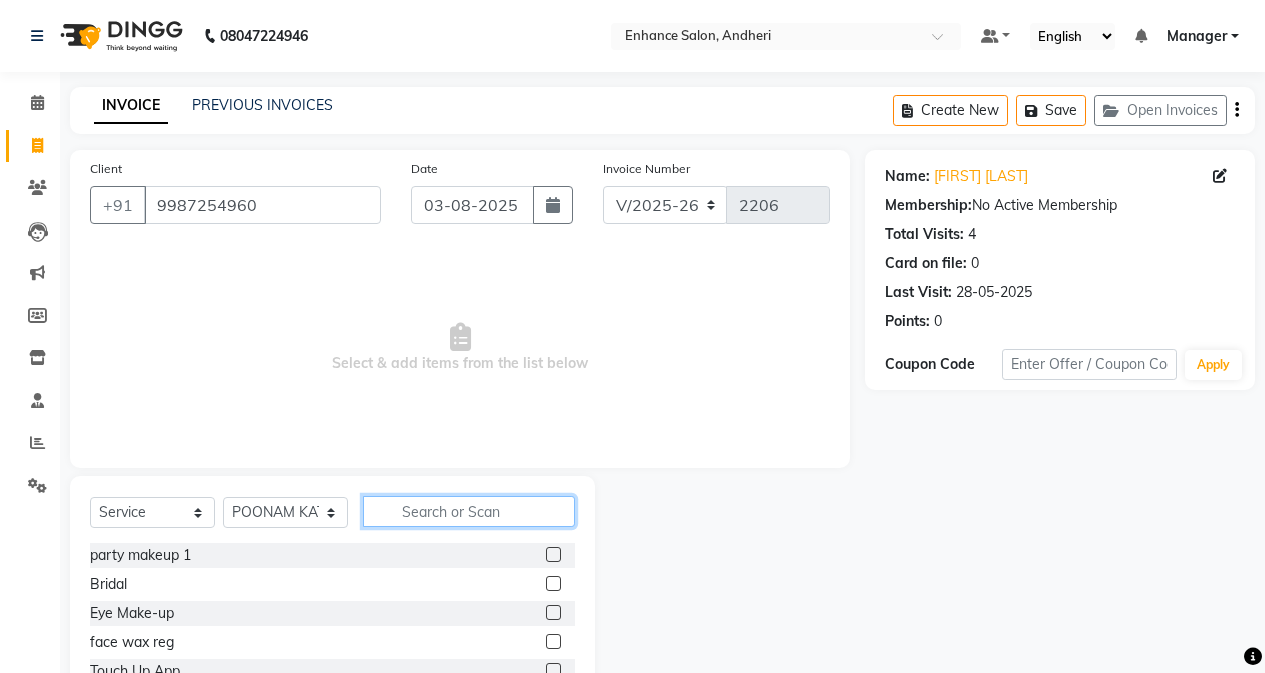 click 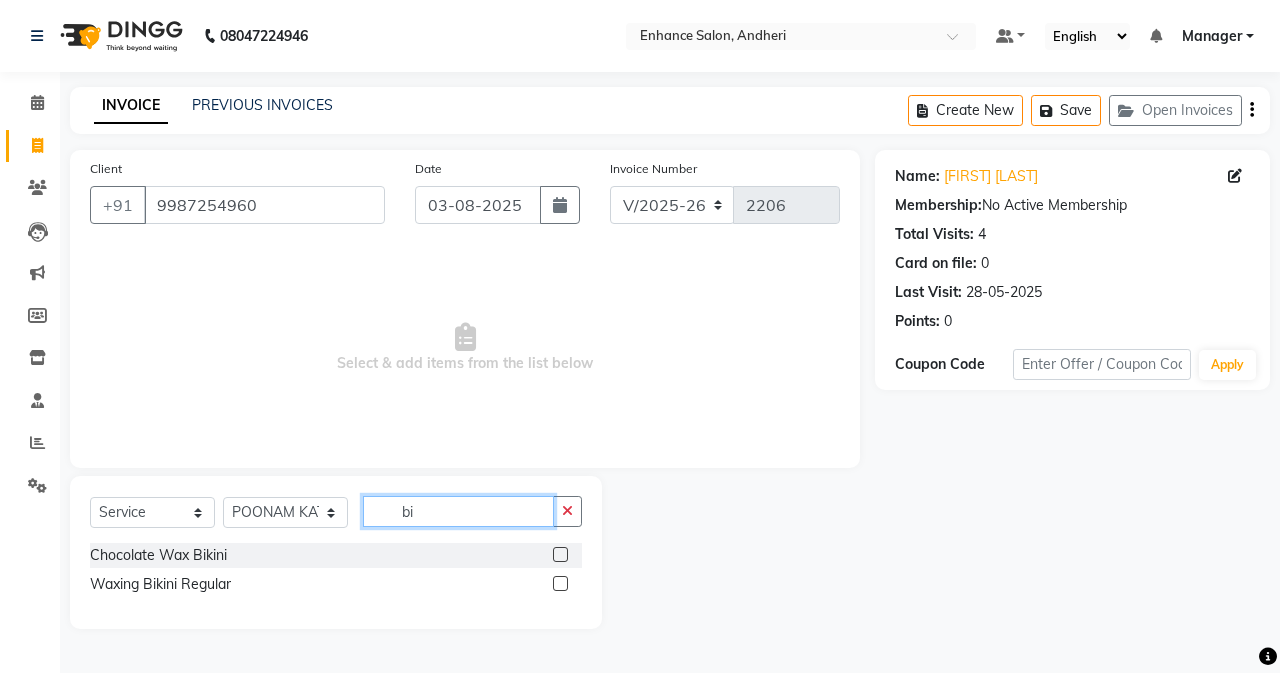 type on "bi" 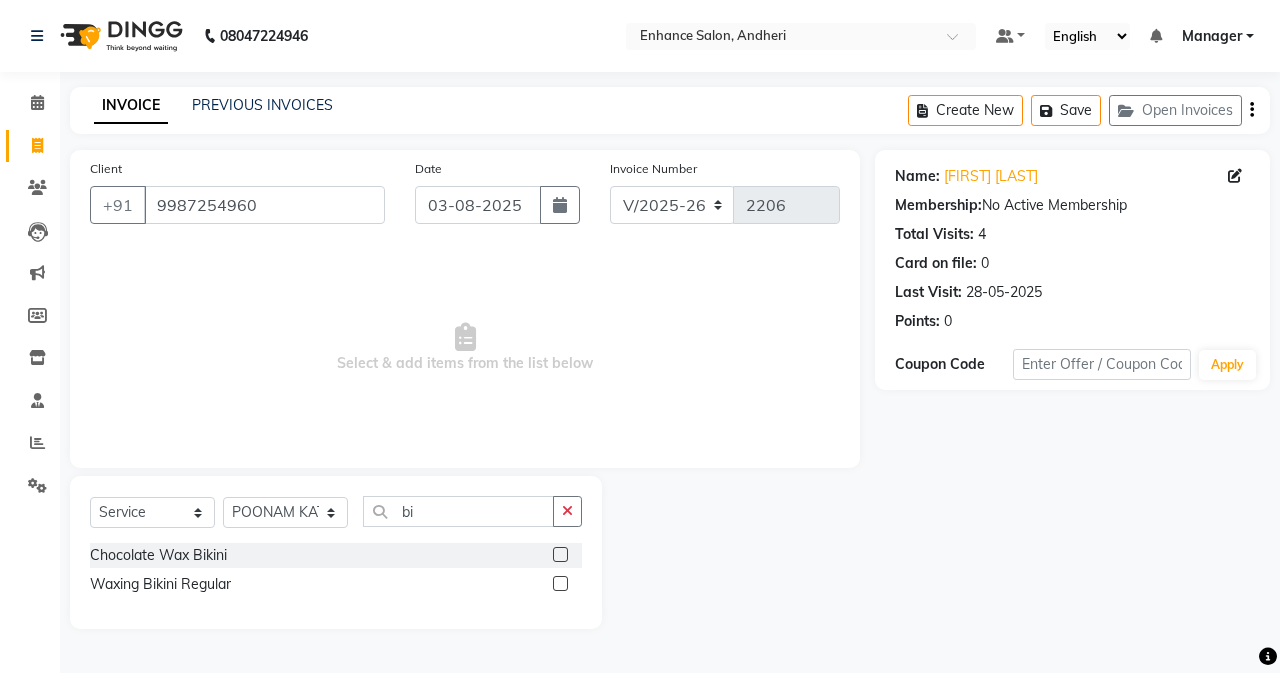 click 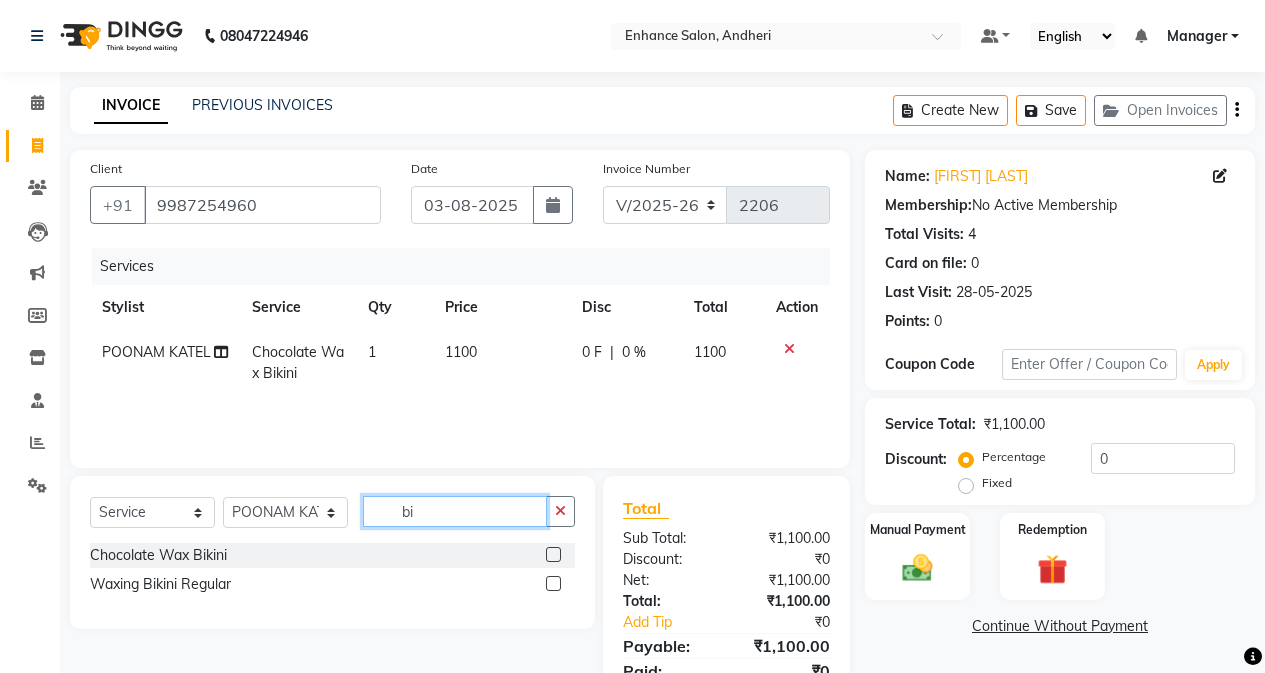 checkbox on "false" 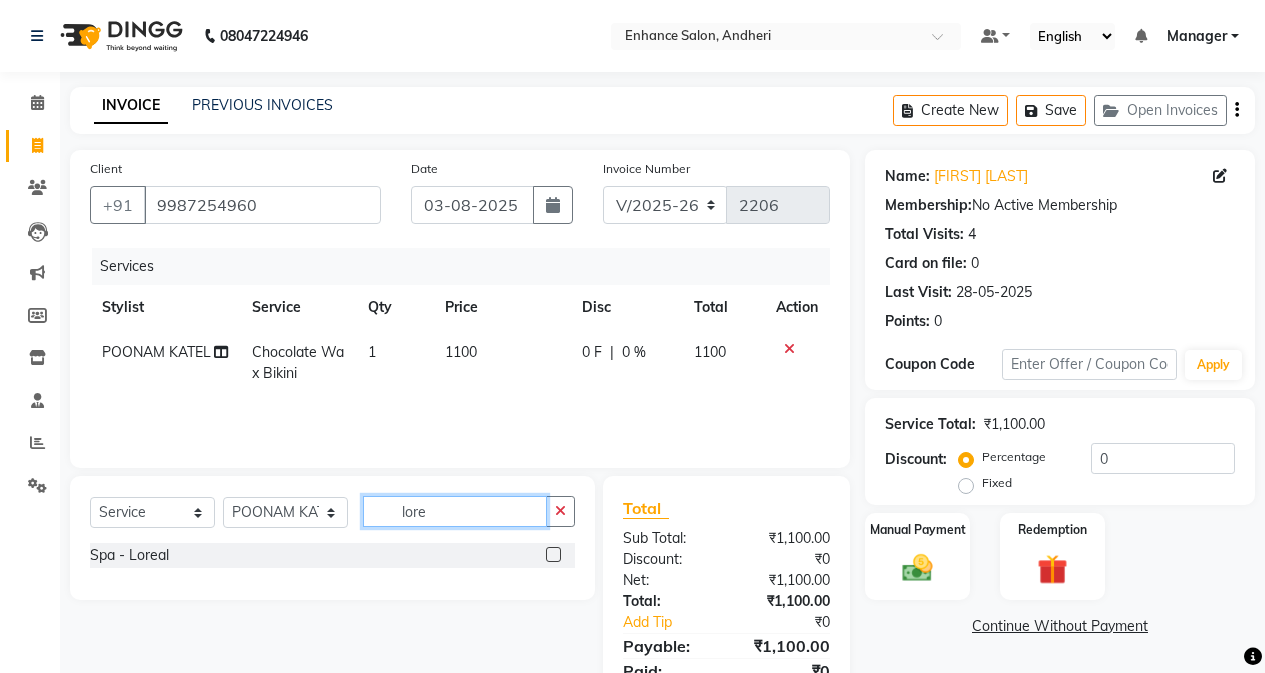 type on "lore" 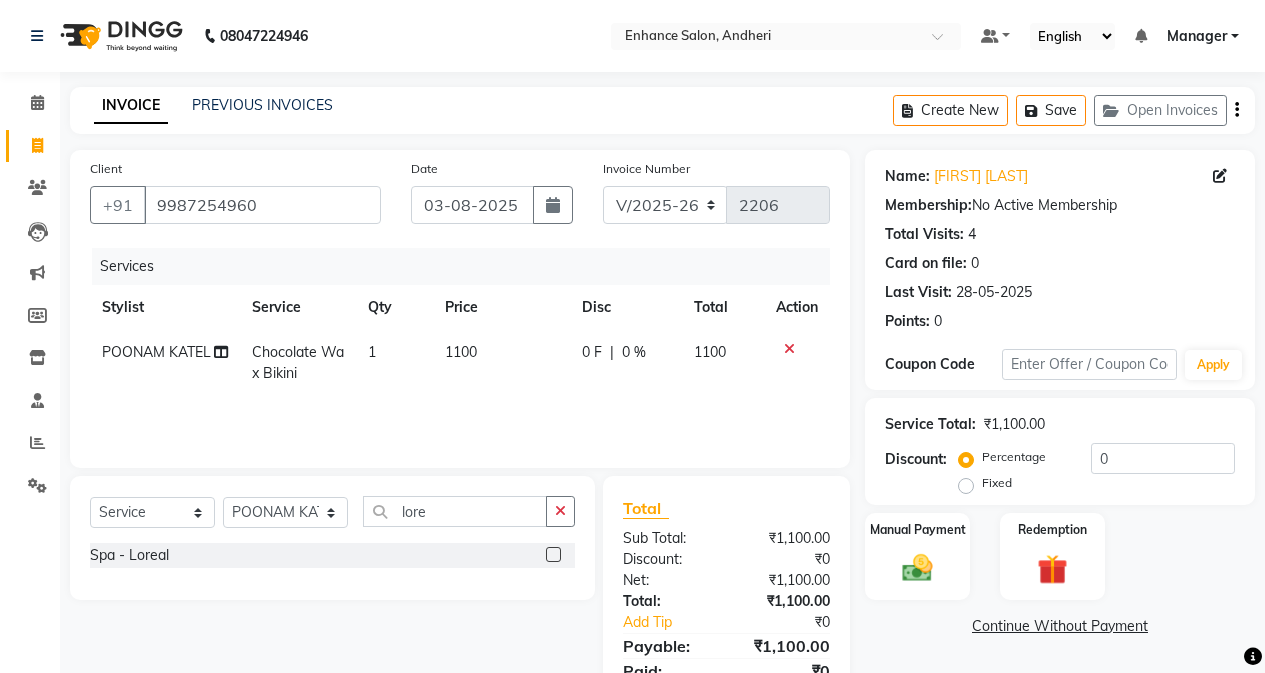 click 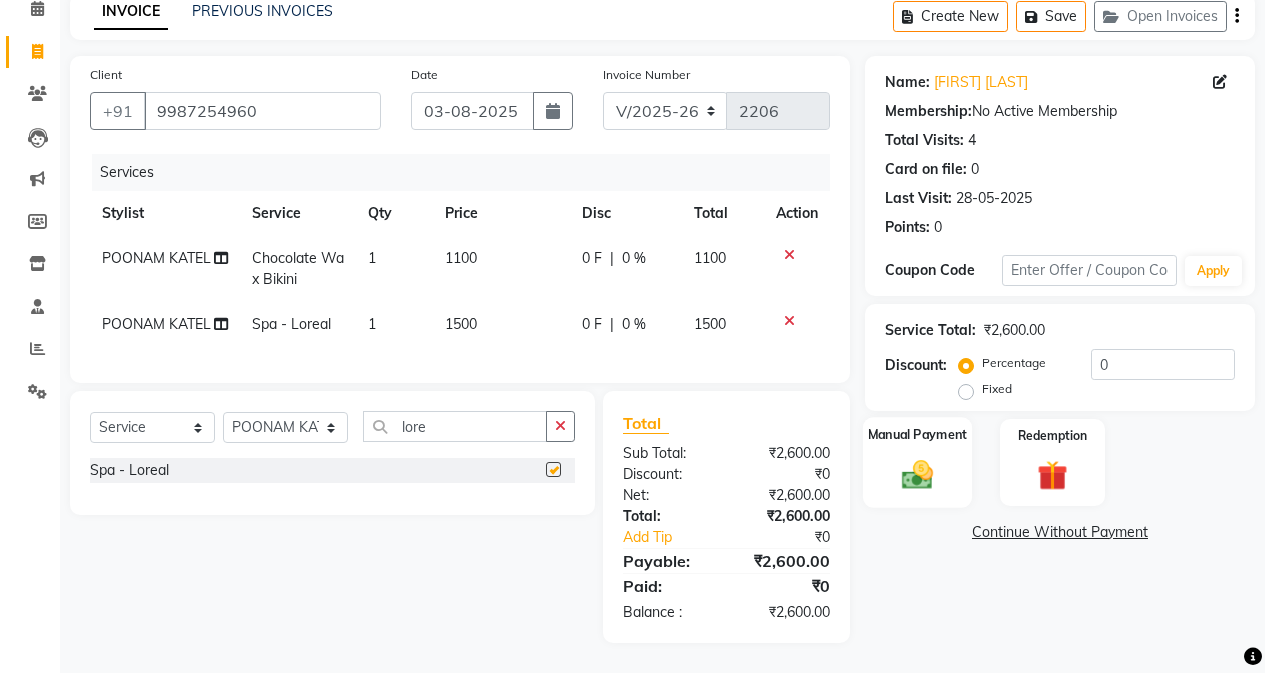 checkbox on "false" 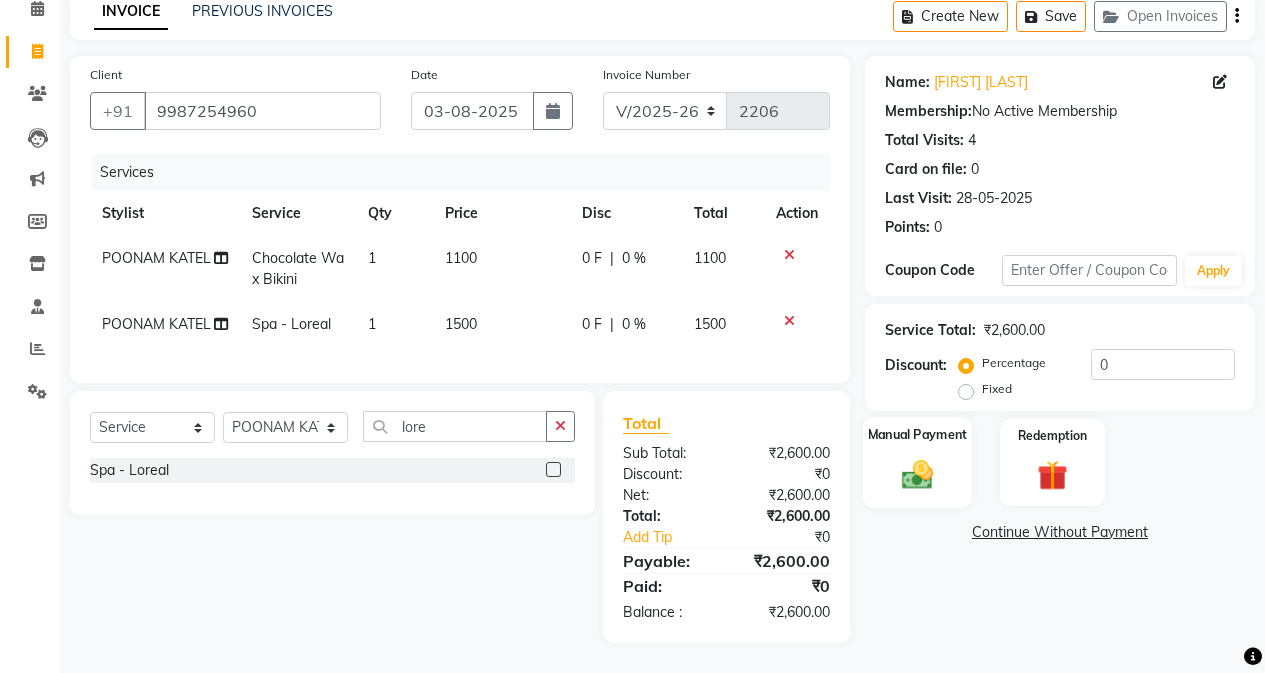 scroll, scrollTop: 109, scrollLeft: 0, axis: vertical 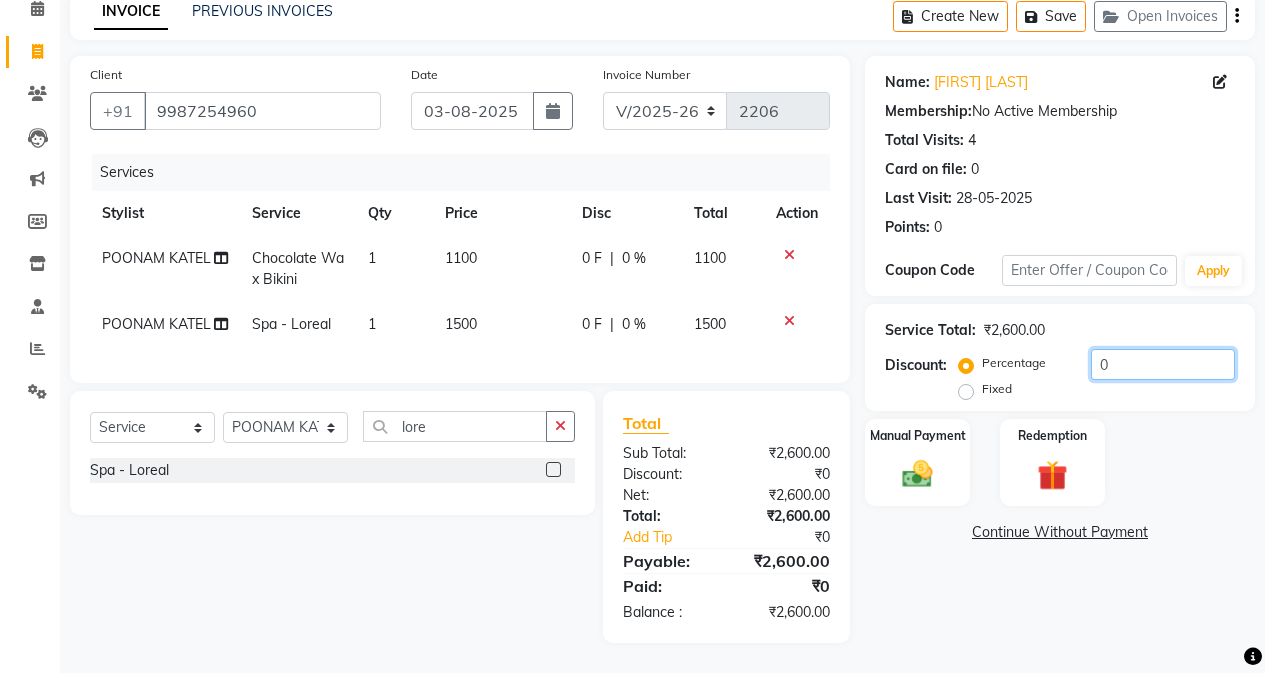 click on "0" 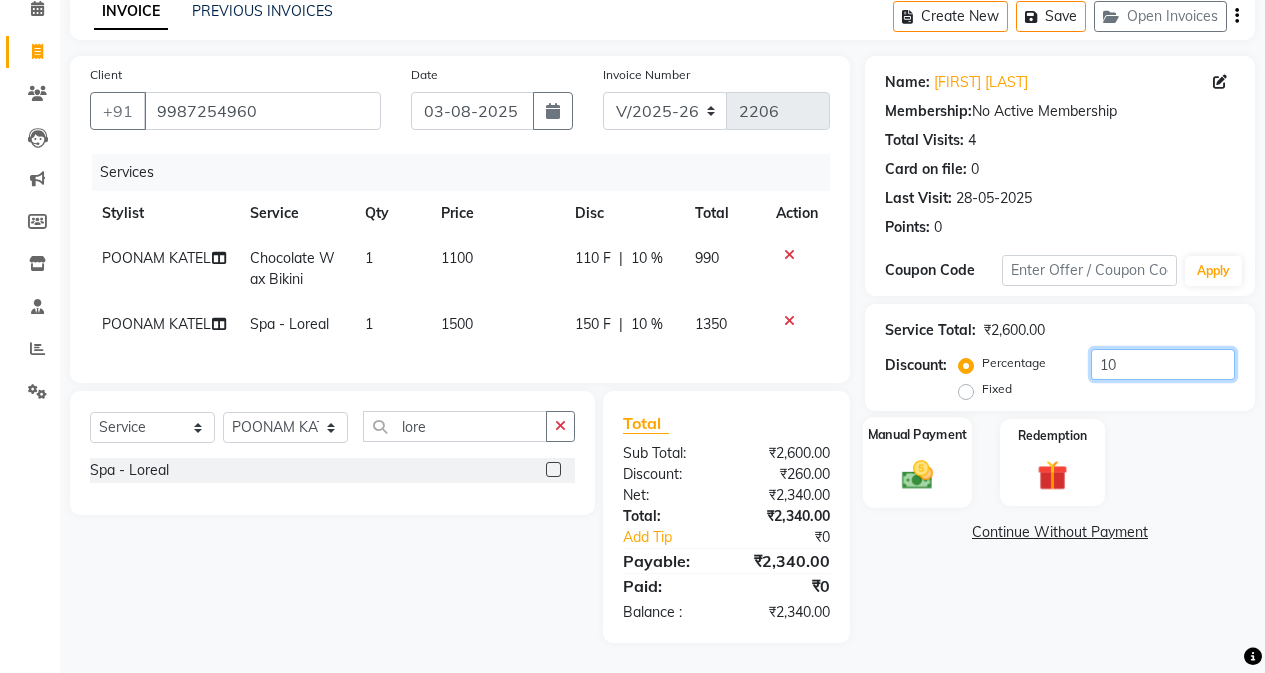 type on "10" 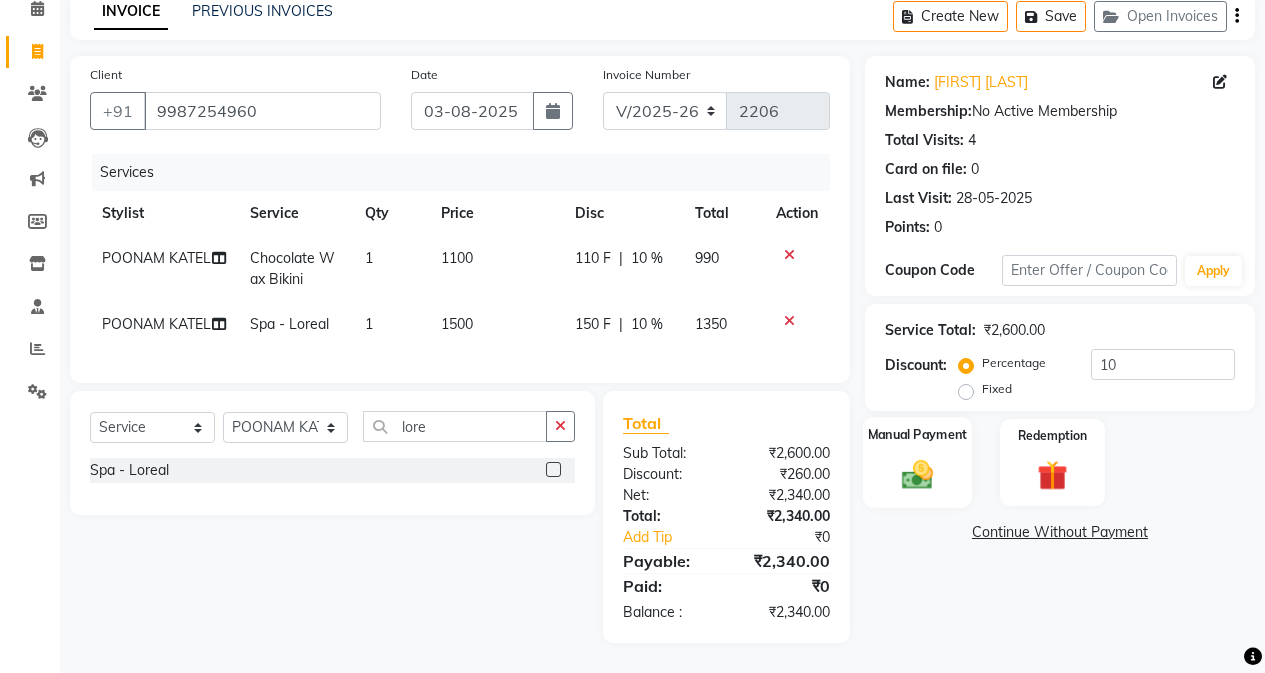 click 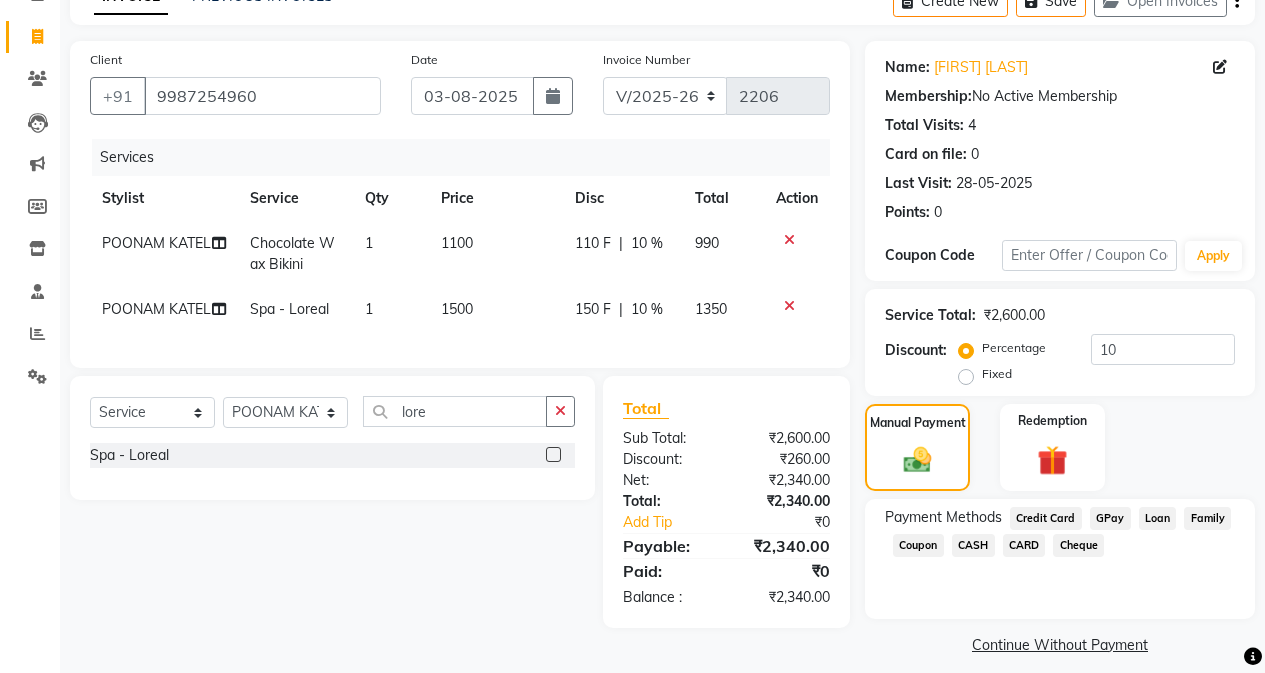 click on "CARD" 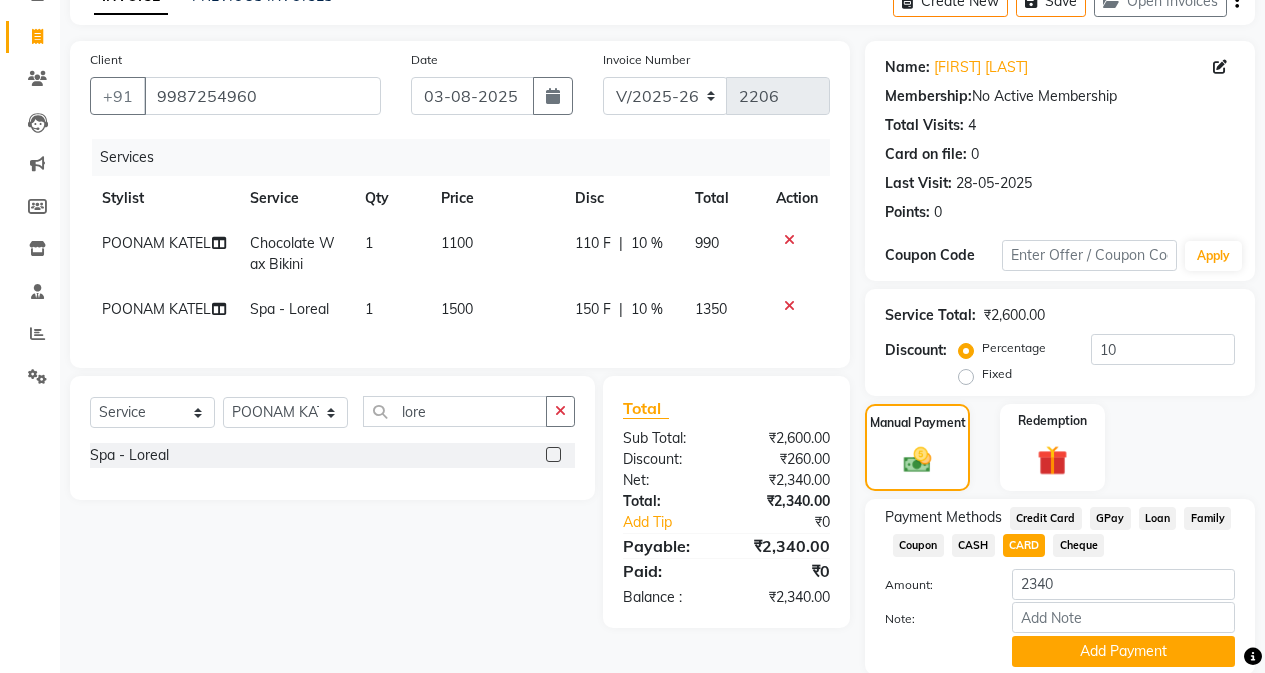 scroll, scrollTop: 182, scrollLeft: 0, axis: vertical 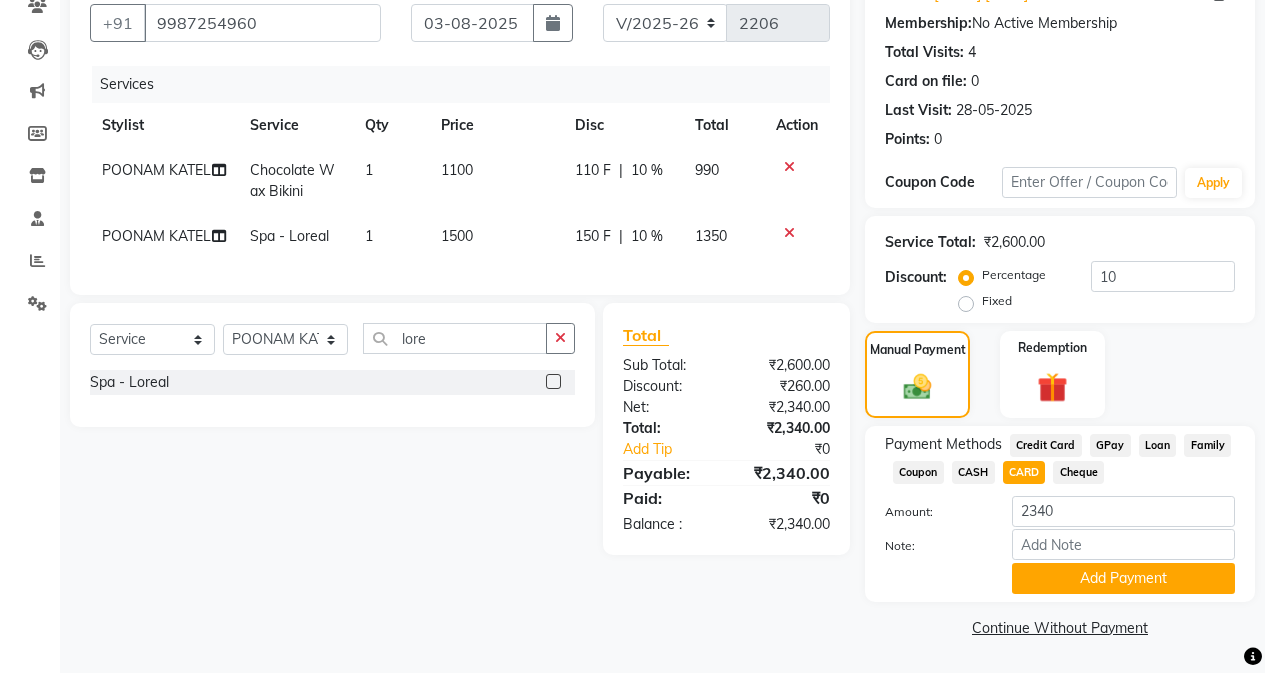 click on "Payment Methods  Credit Card   GPay   Loan   Family   Coupon   CASH   CARD   Cheque  Amount: 2340 Note: Add Payment" 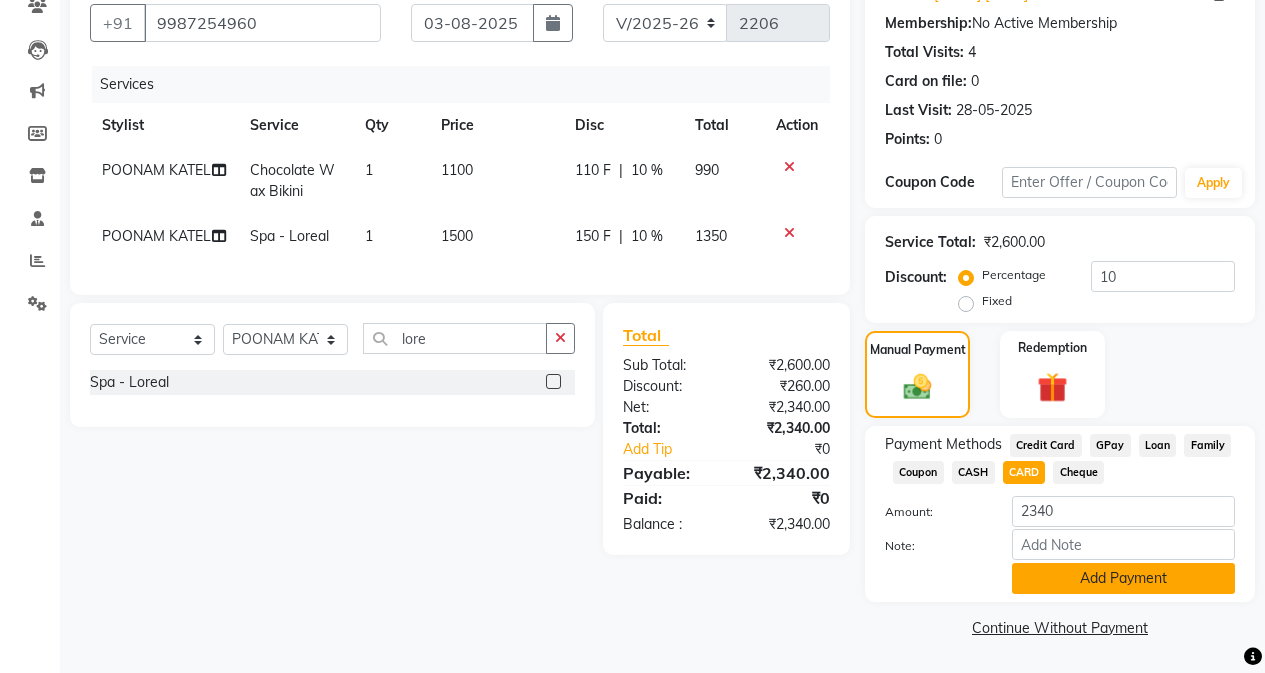 click on "Add Payment" 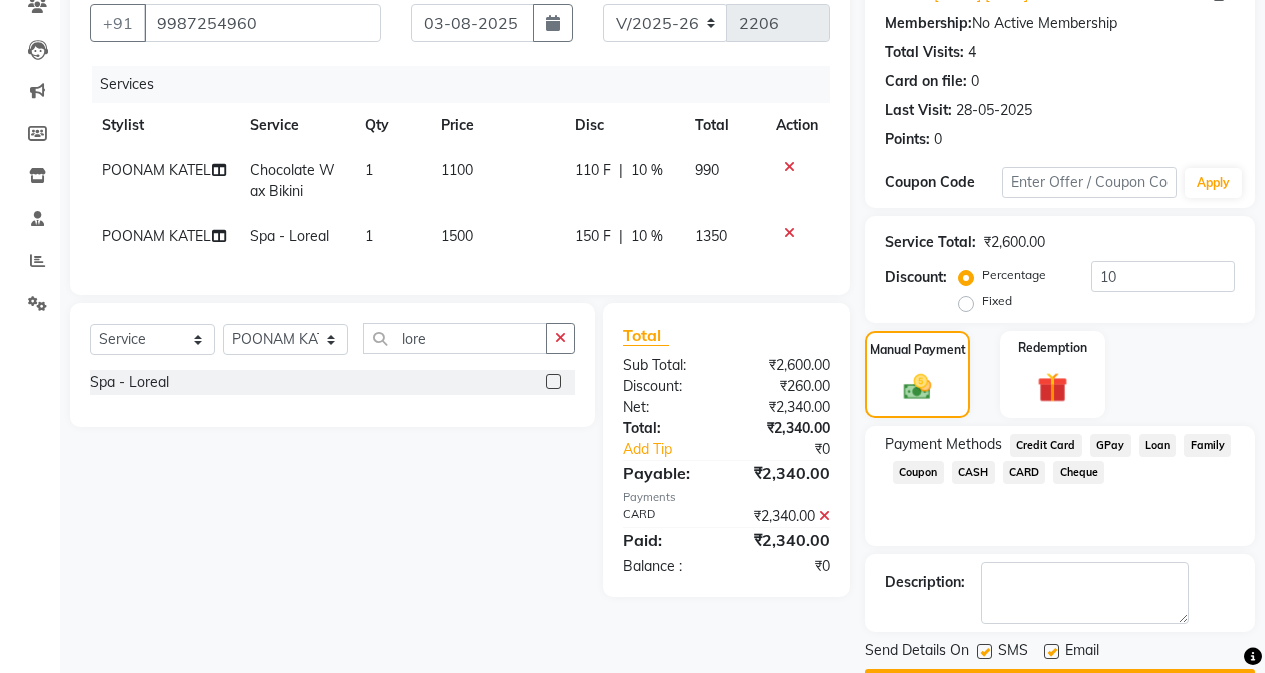 scroll, scrollTop: 239, scrollLeft: 0, axis: vertical 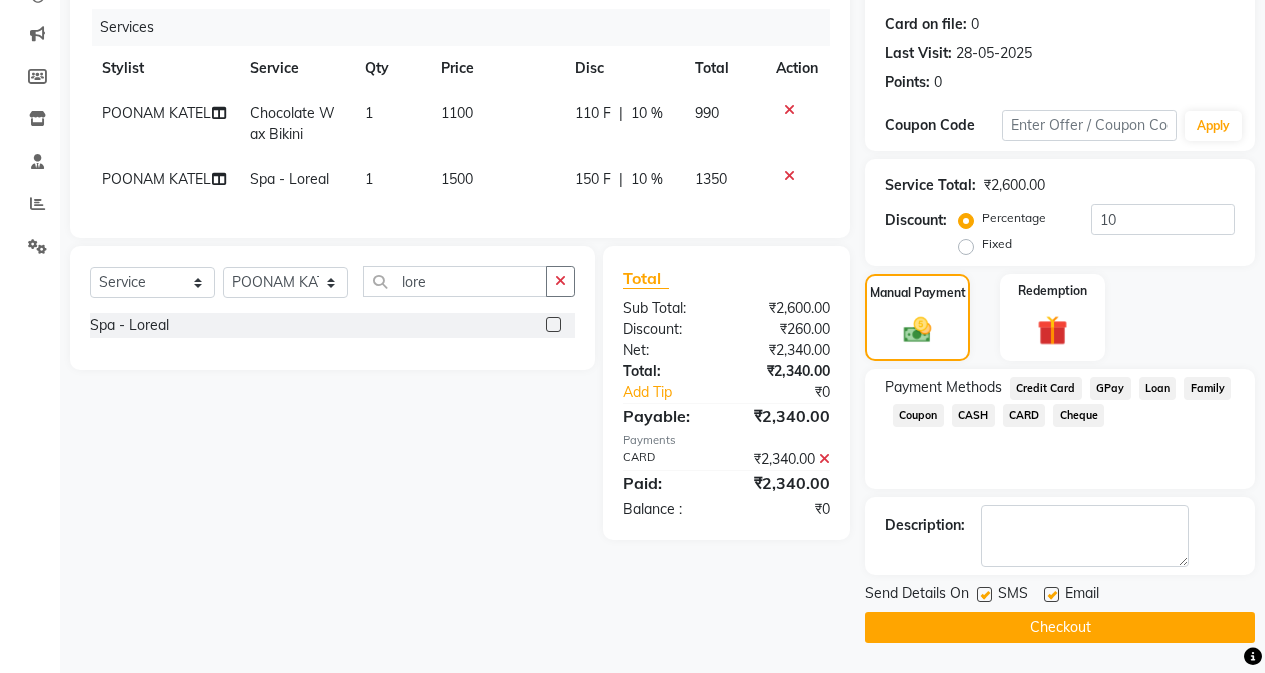 click on "Checkout" 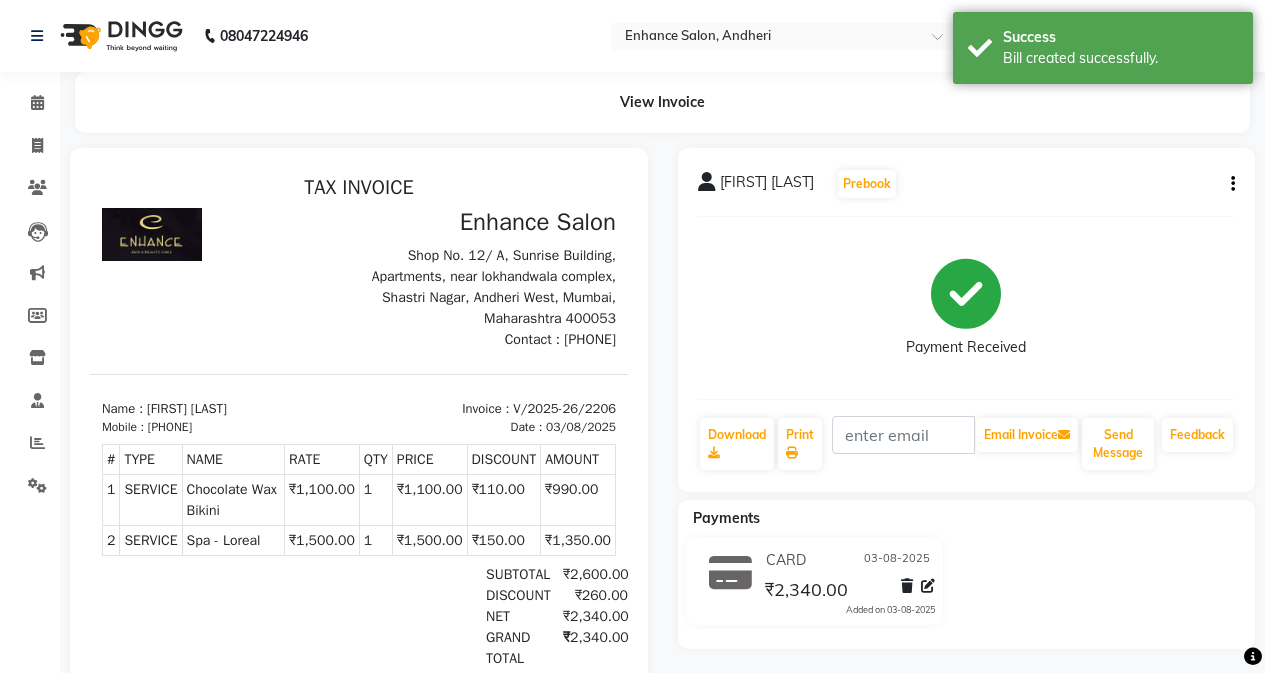 scroll, scrollTop: 0, scrollLeft: 0, axis: both 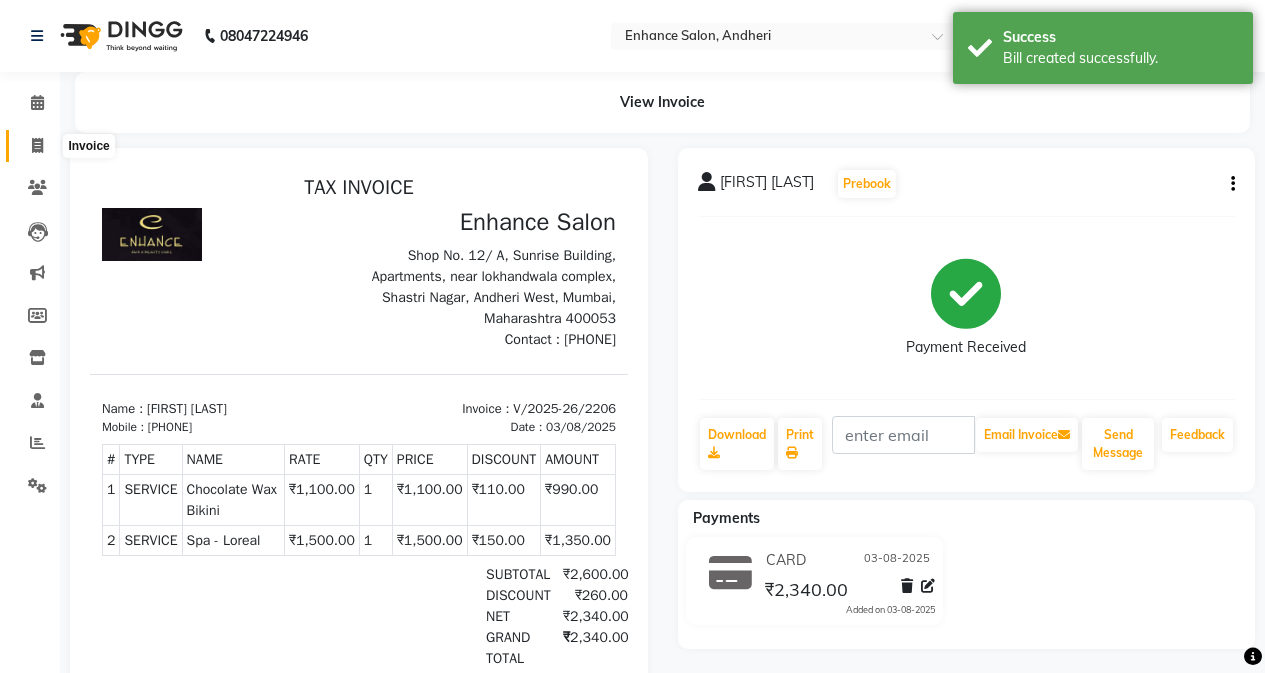 click 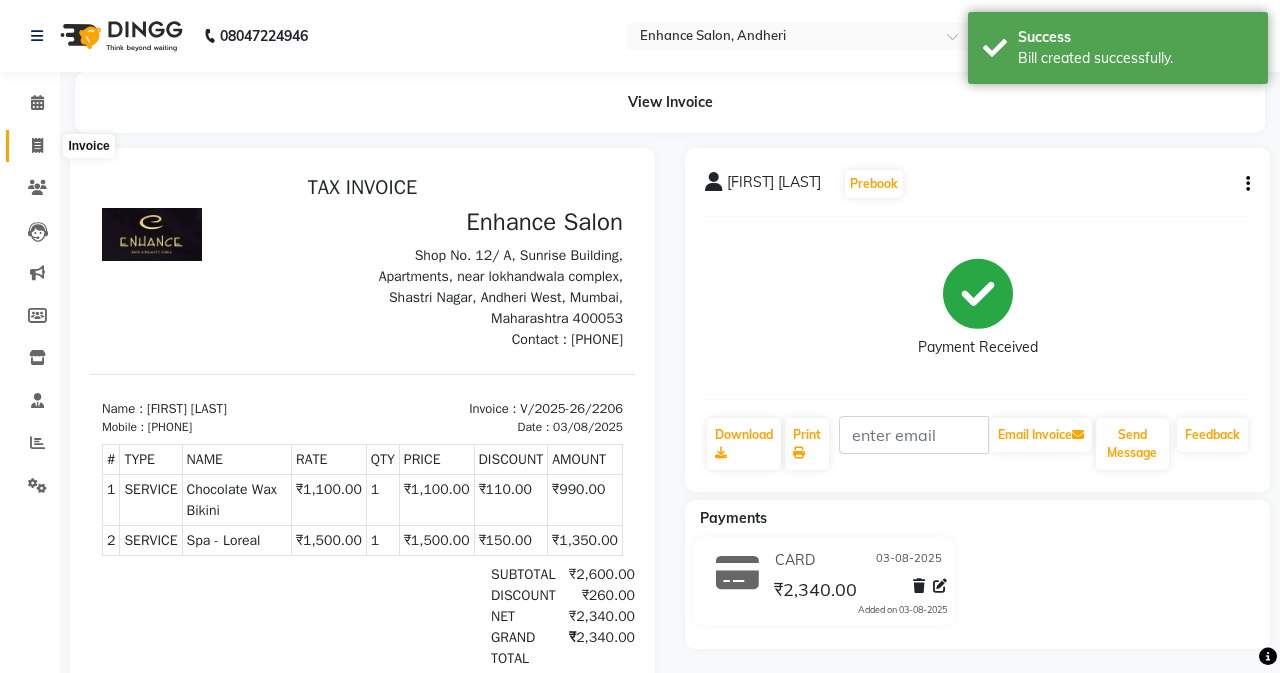select on "7236" 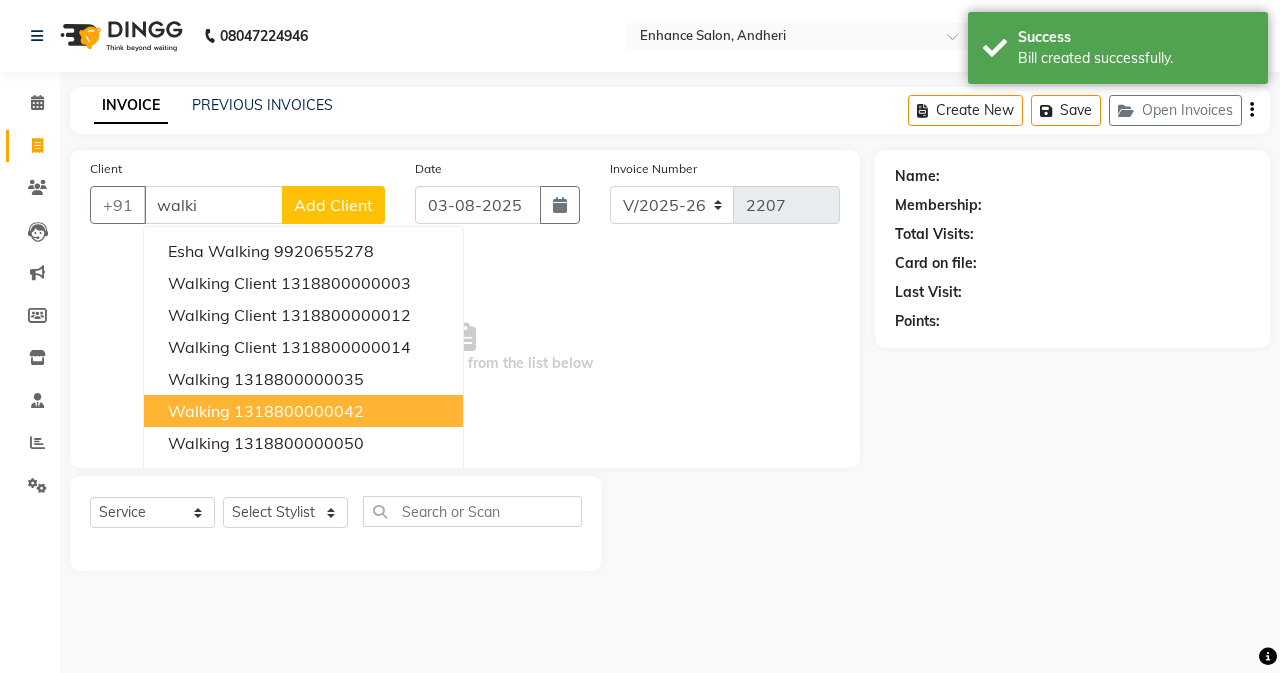 click on "walking  1318800000042" at bounding box center [303, 411] 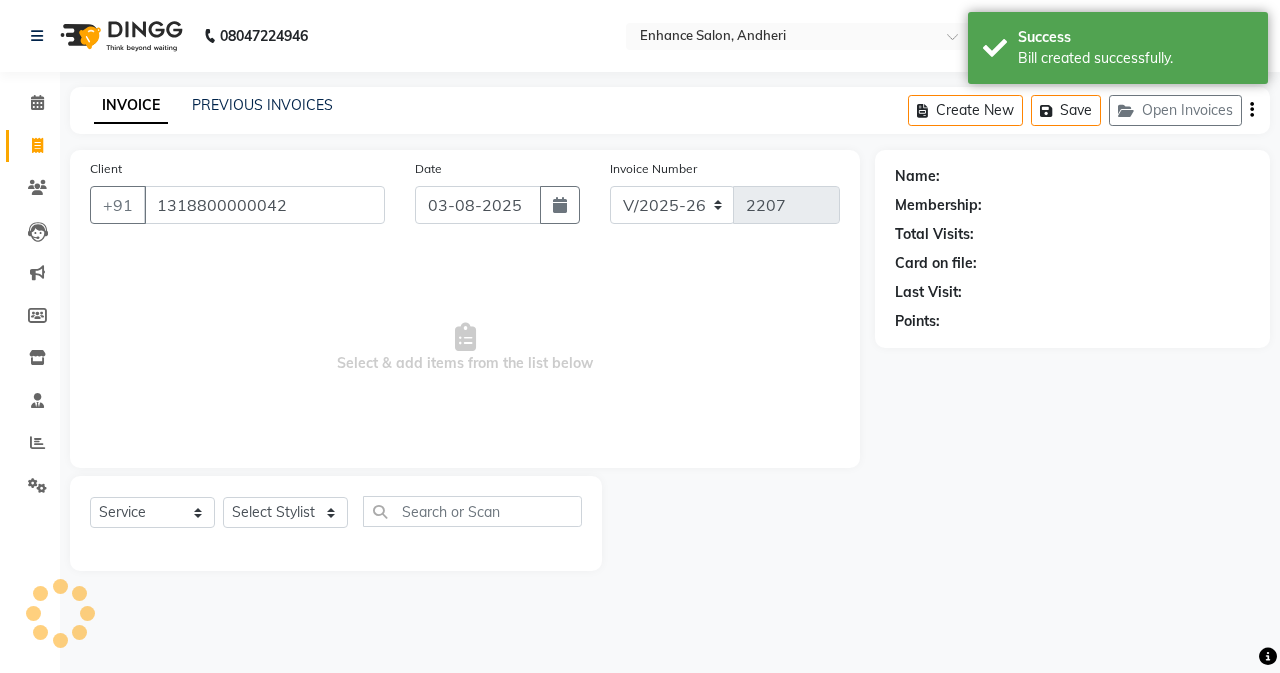 type on "1318800000042" 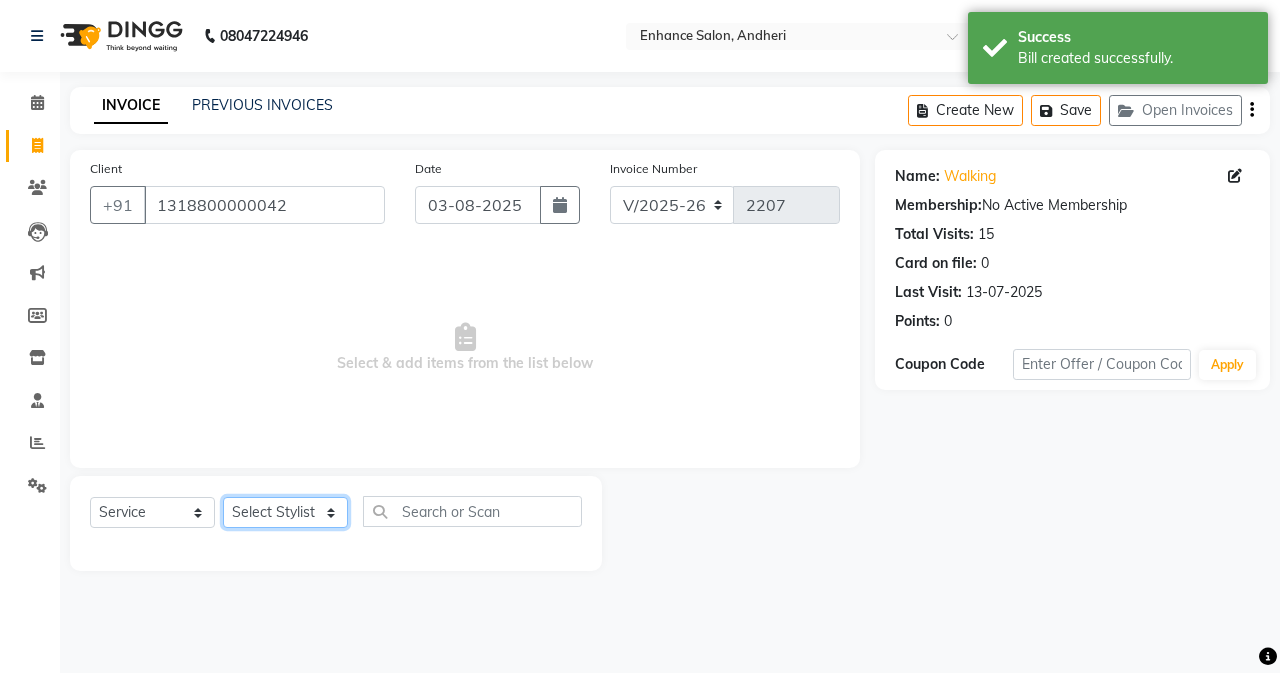 click on "Select Stylist Admin Arifa  [FIRST] [LAST] [LAST] MEENA [LAST] [FIRST] [LAST] [FIRST] [LAST] [FIRST] [LAST] [FIRST] [LAST] [FIRST] [LAST]" 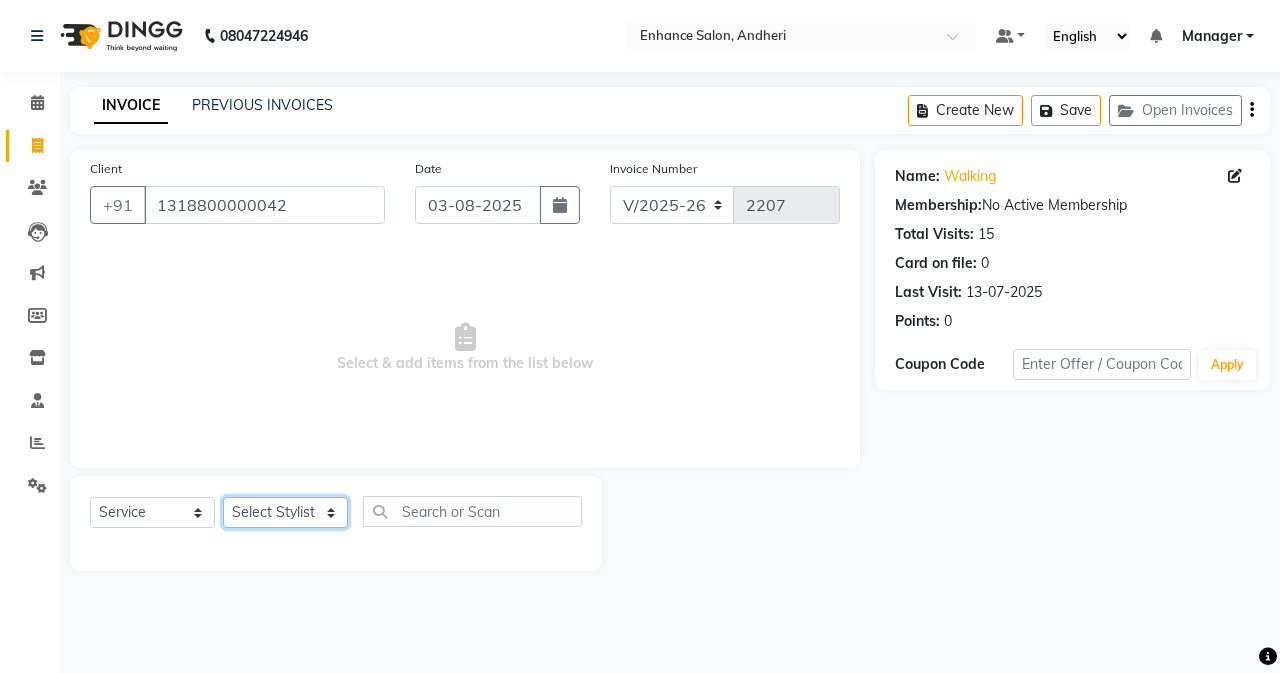 select on "61736" 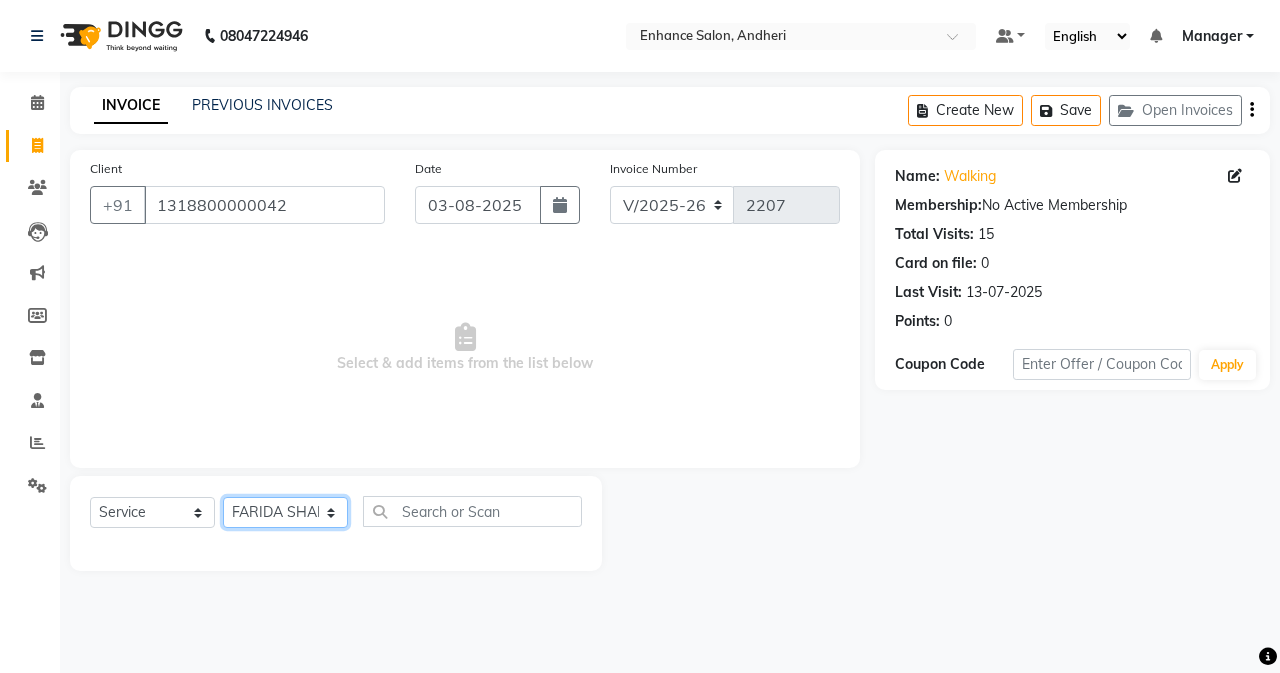 click on "Select Stylist Admin Arifa  [FIRST] [LAST] [LAST] MEENA [LAST] [FIRST] [LAST] [FIRST] [LAST] [FIRST] [LAST] [FIRST] [LAST] [FIRST] [LAST]" 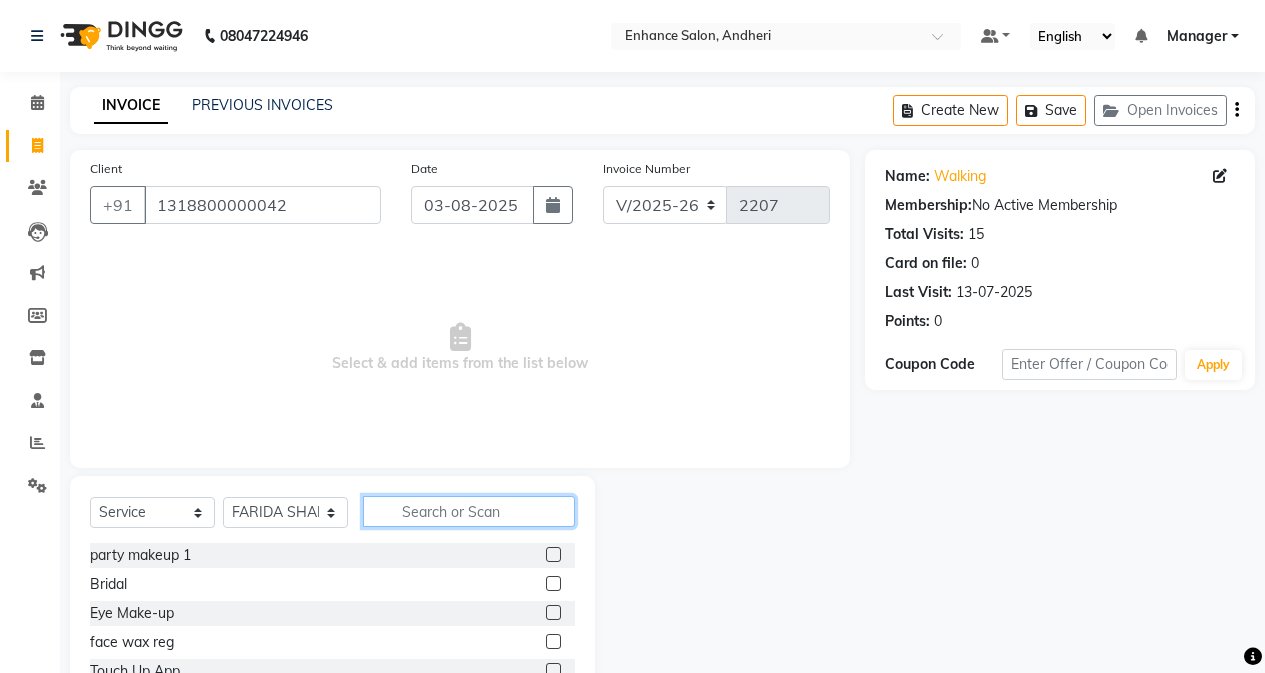click 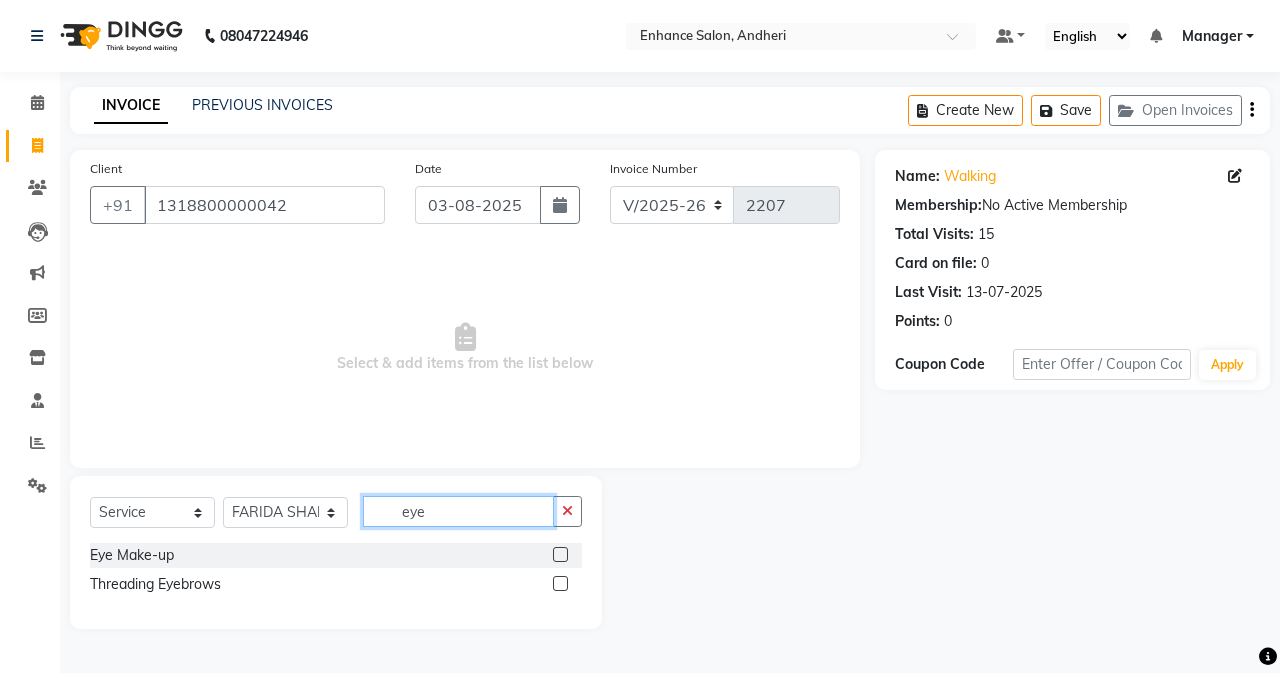 type on "eye" 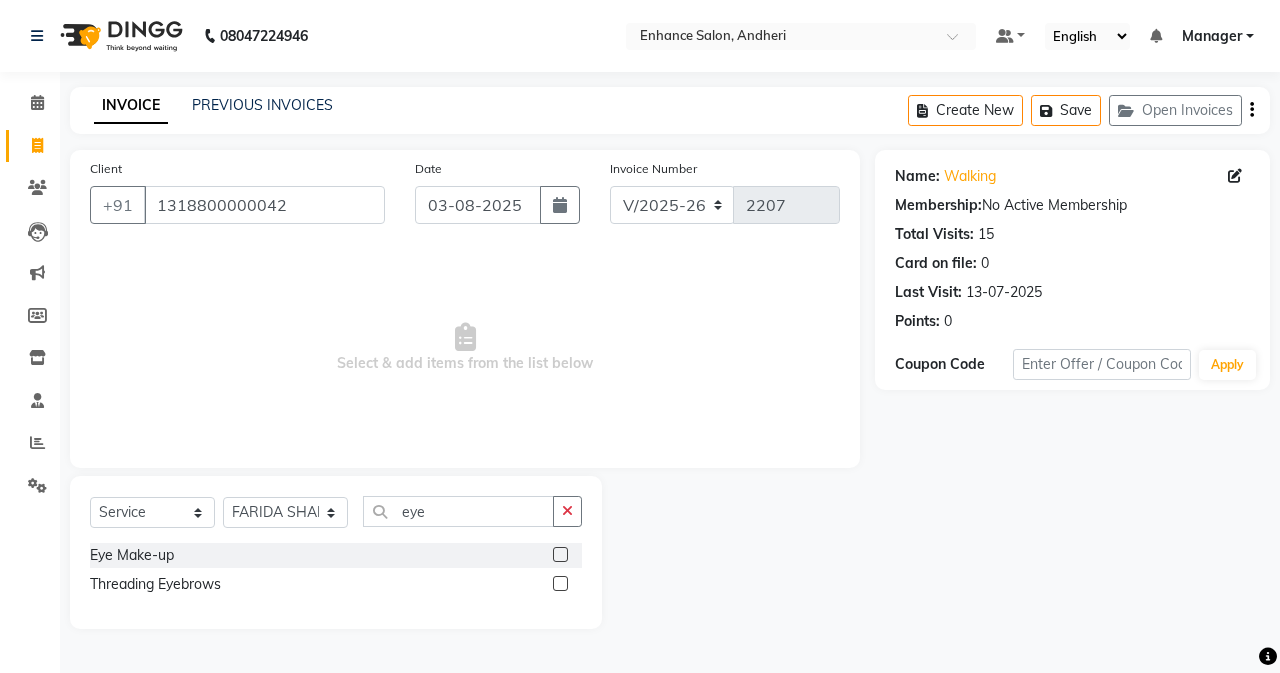 click 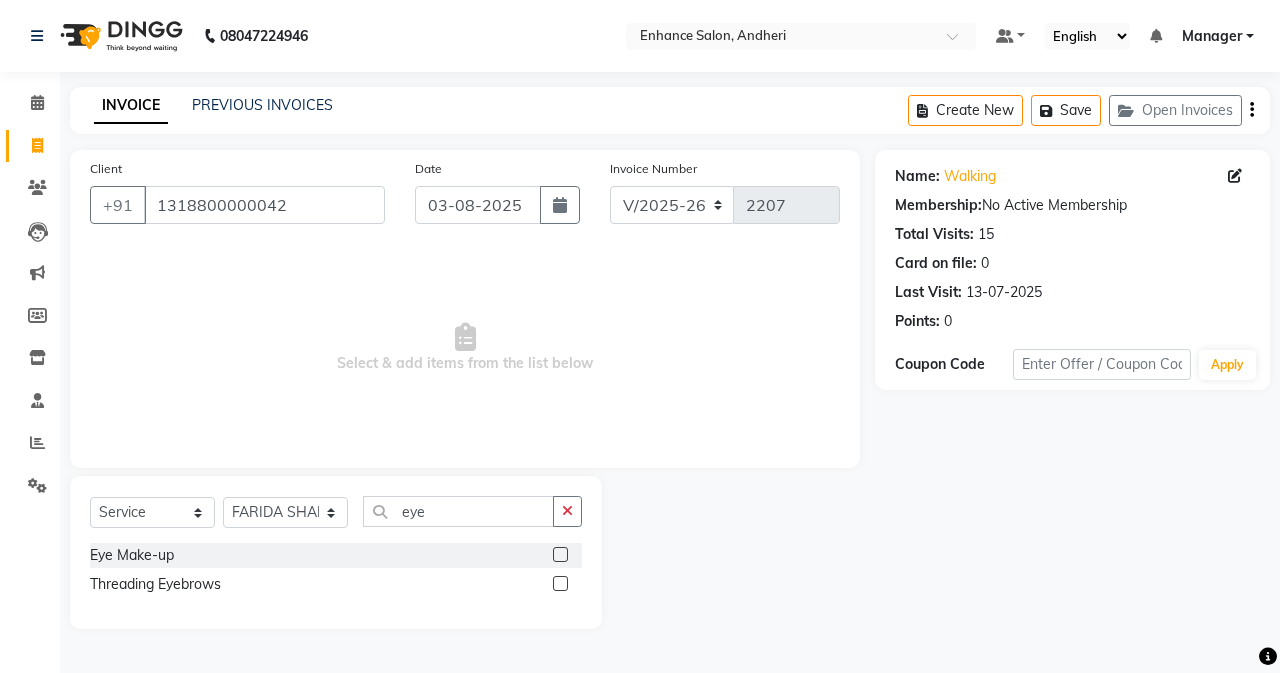 click at bounding box center [559, 584] 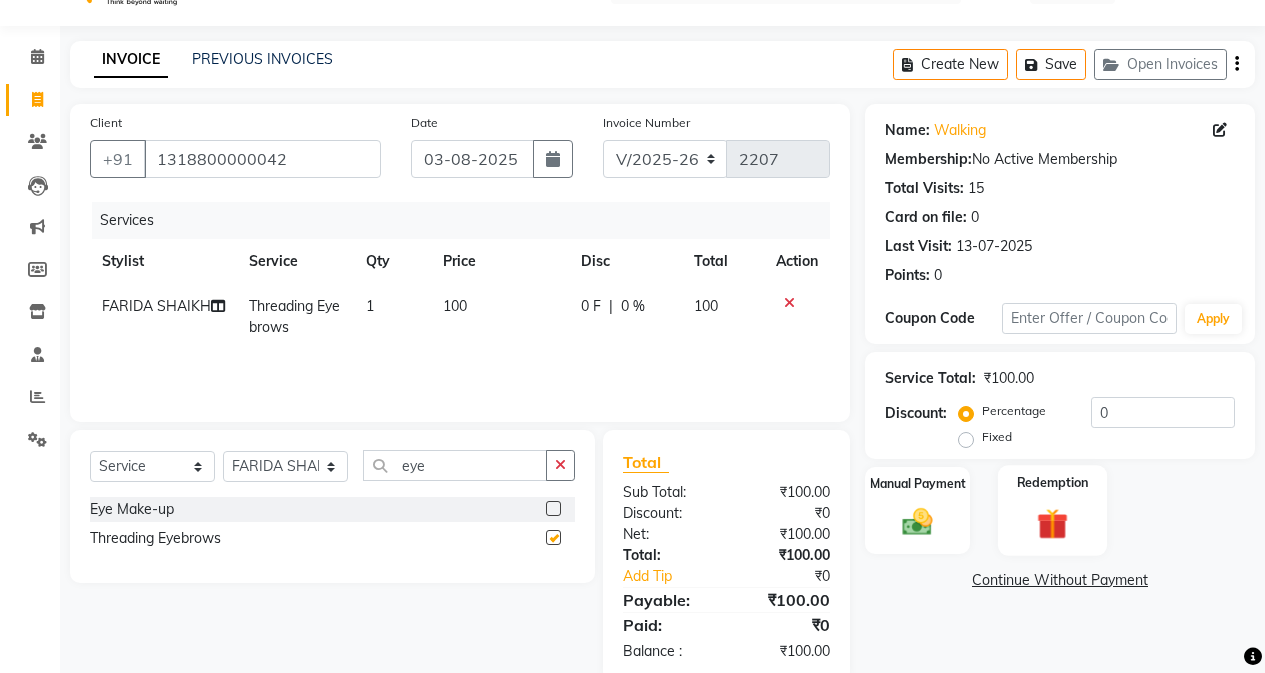 scroll, scrollTop: 85, scrollLeft: 0, axis: vertical 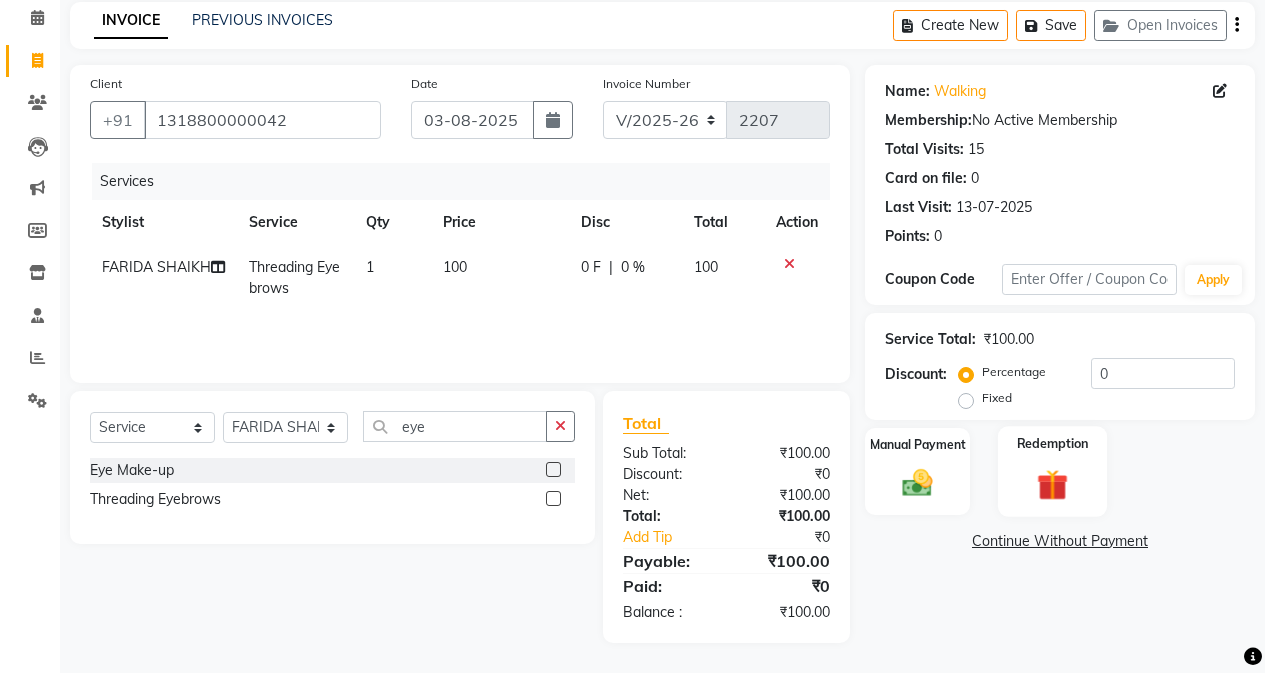 checkbox on "false" 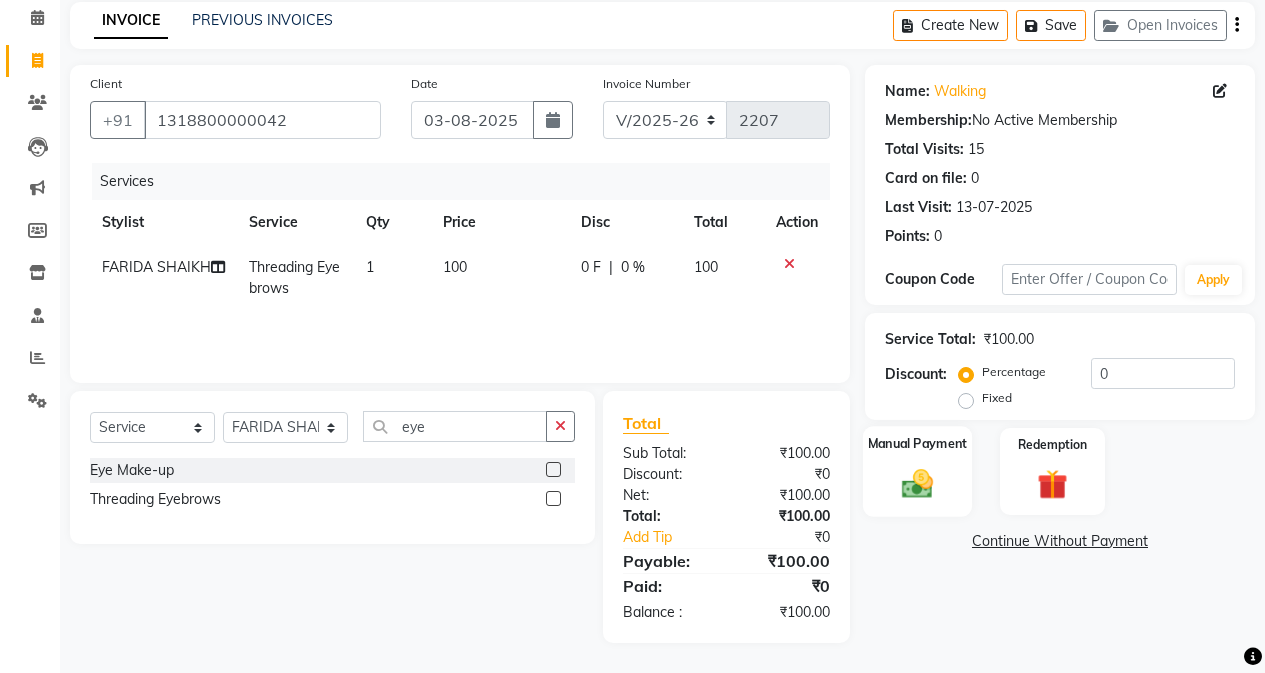 click on "Manual Payment" 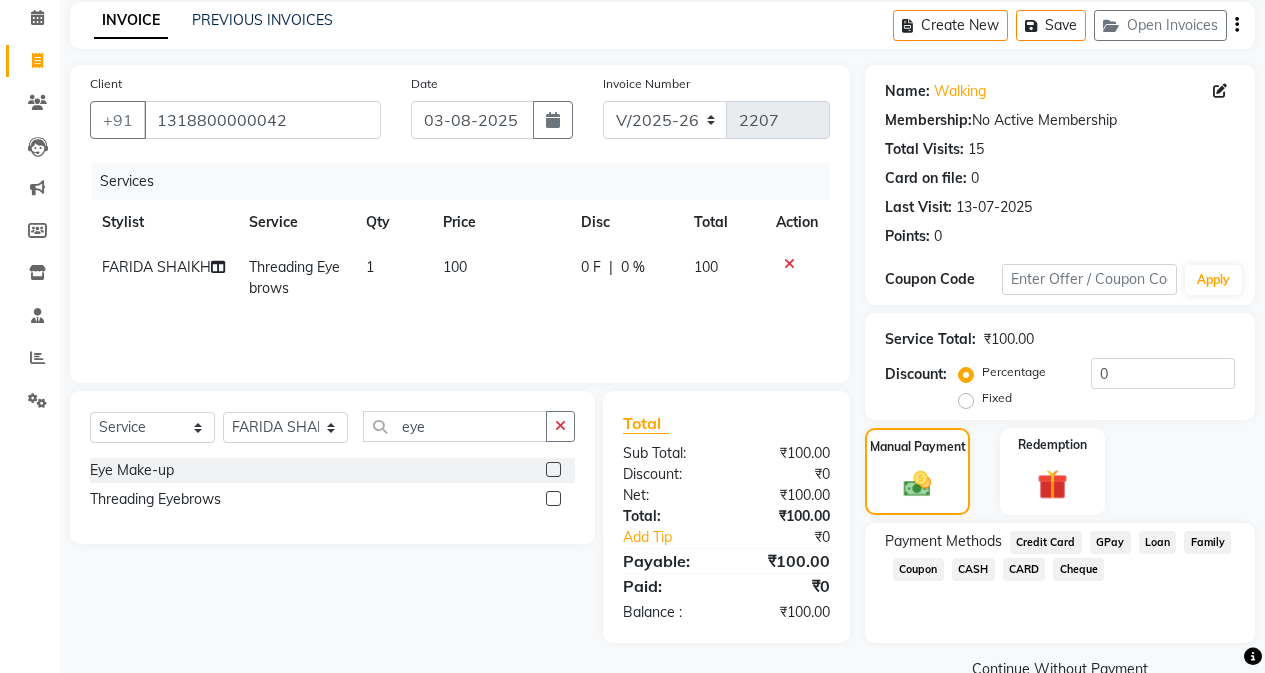 click on "GPay" 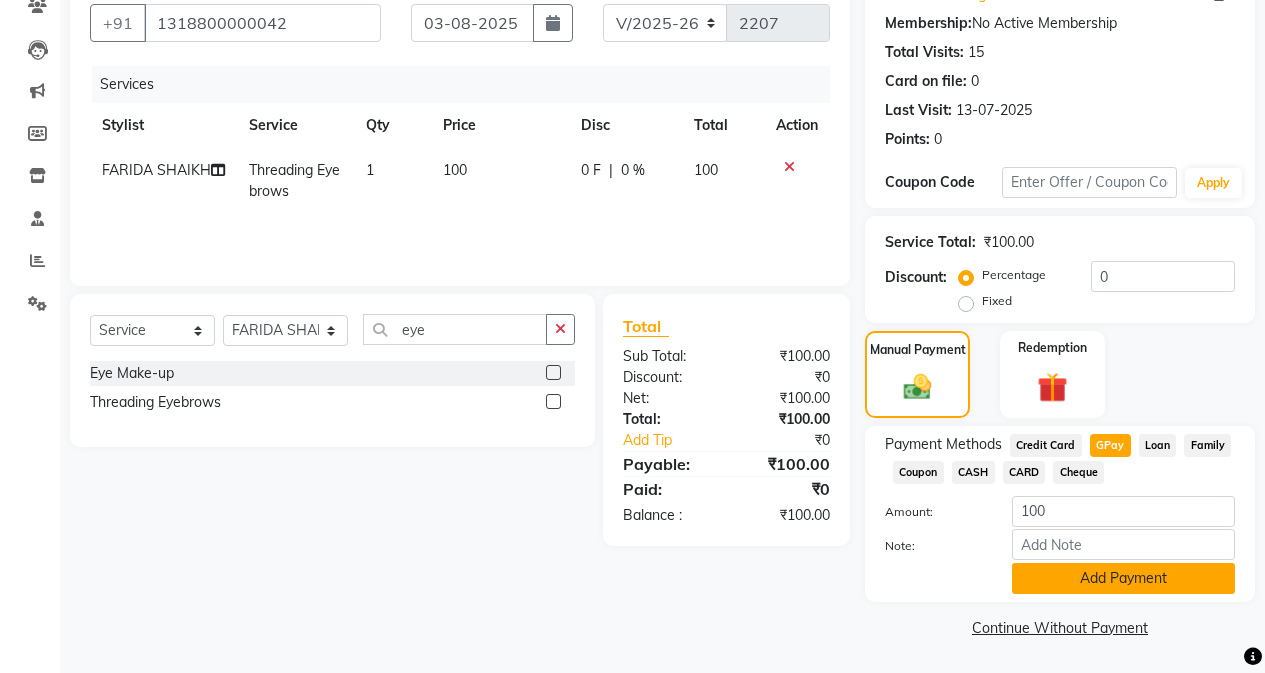 click on "Add Payment" 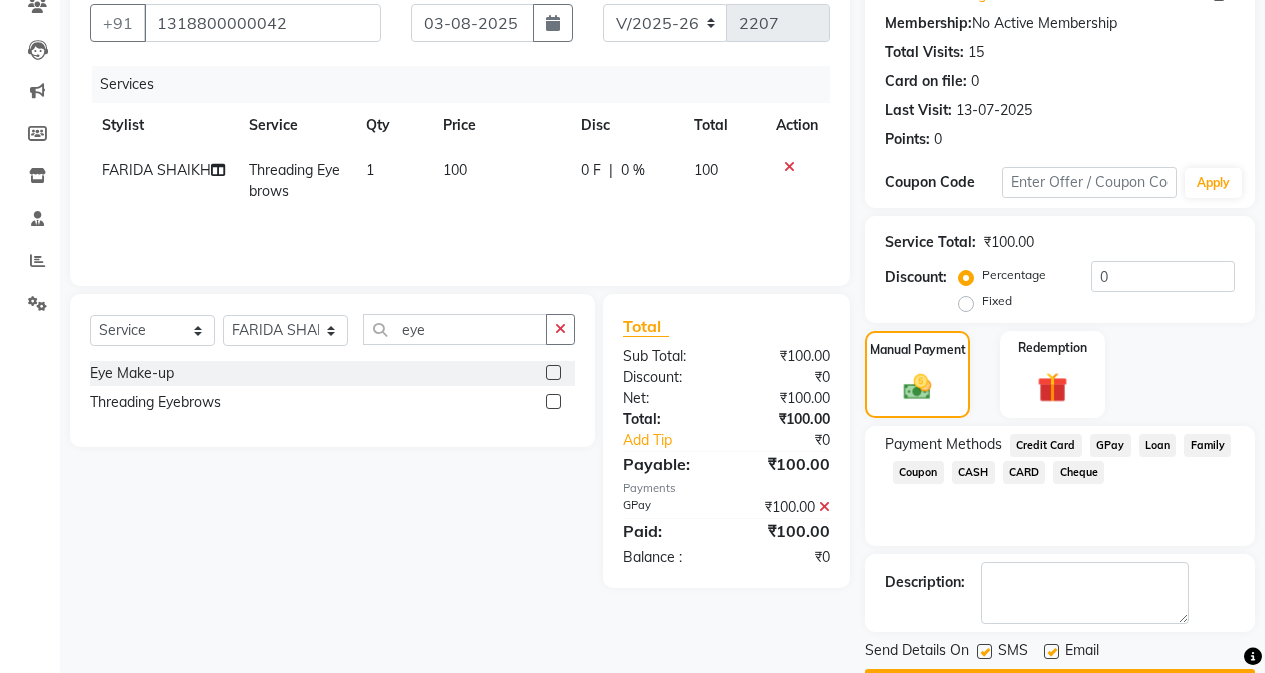 scroll, scrollTop: 239, scrollLeft: 0, axis: vertical 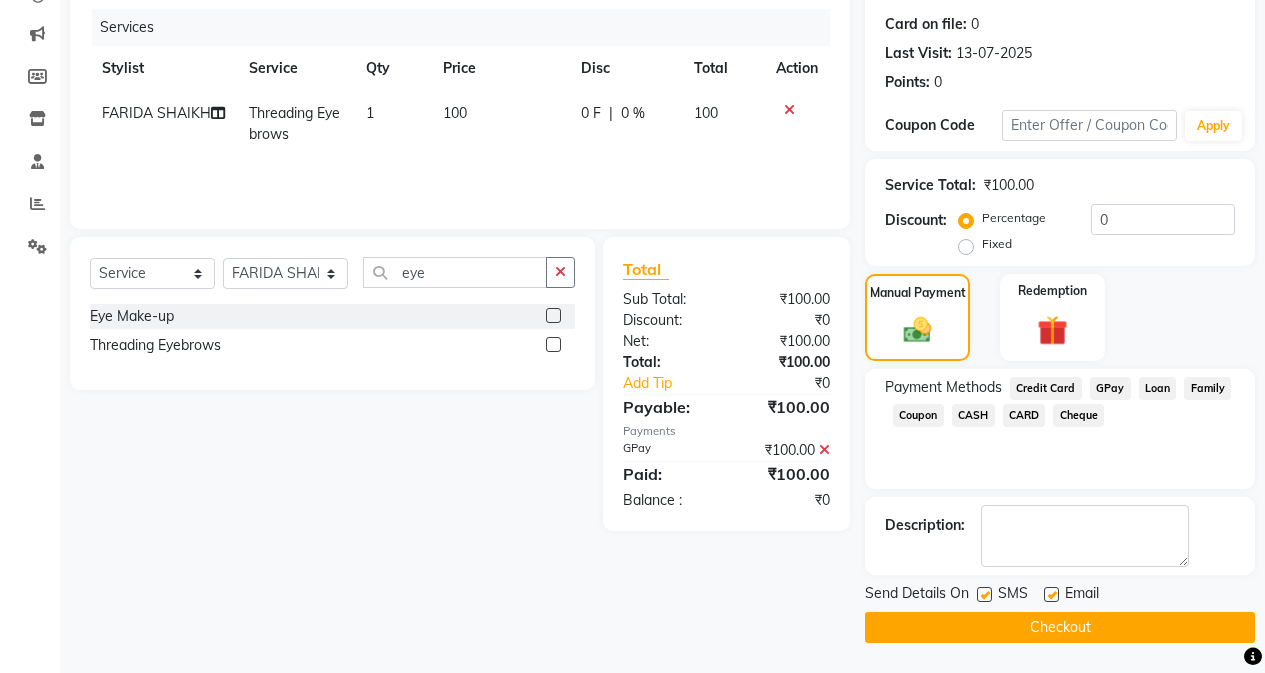 click on "Checkout" 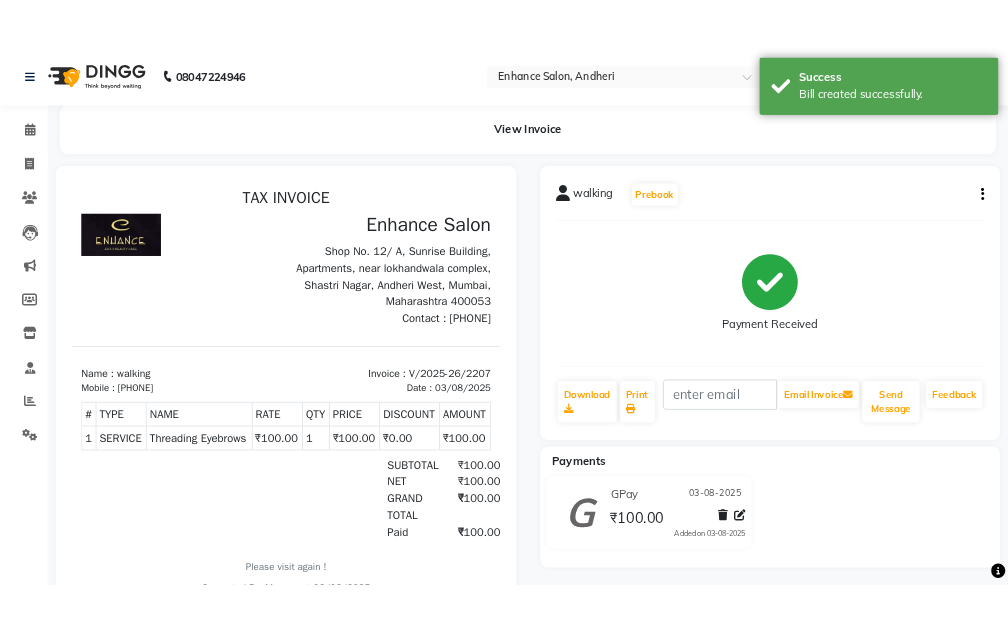 scroll, scrollTop: 0, scrollLeft: 0, axis: both 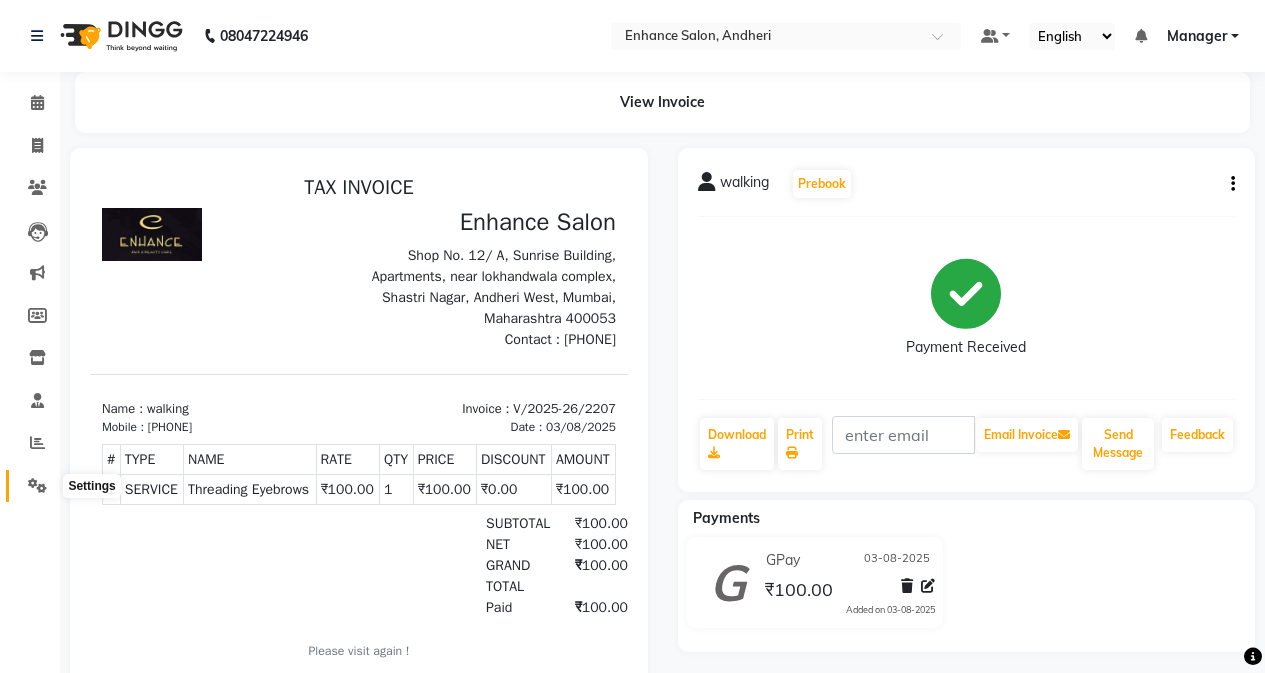 click 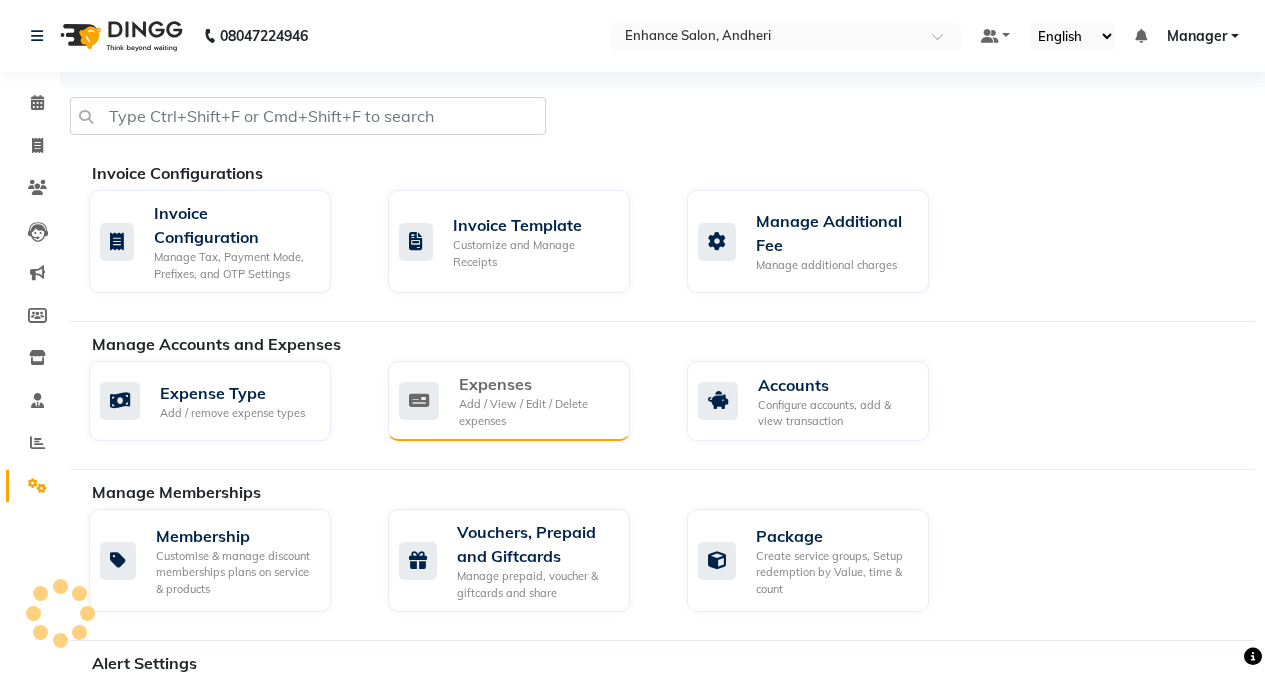 click 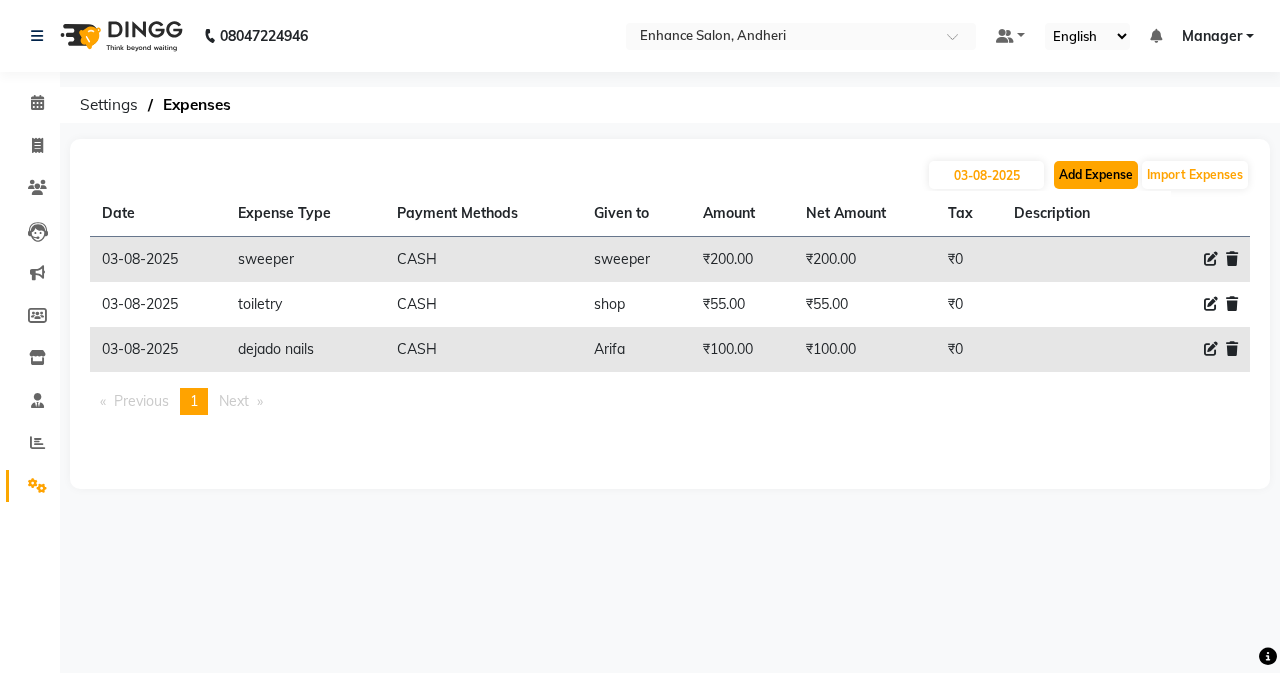 click on "Add Expense" 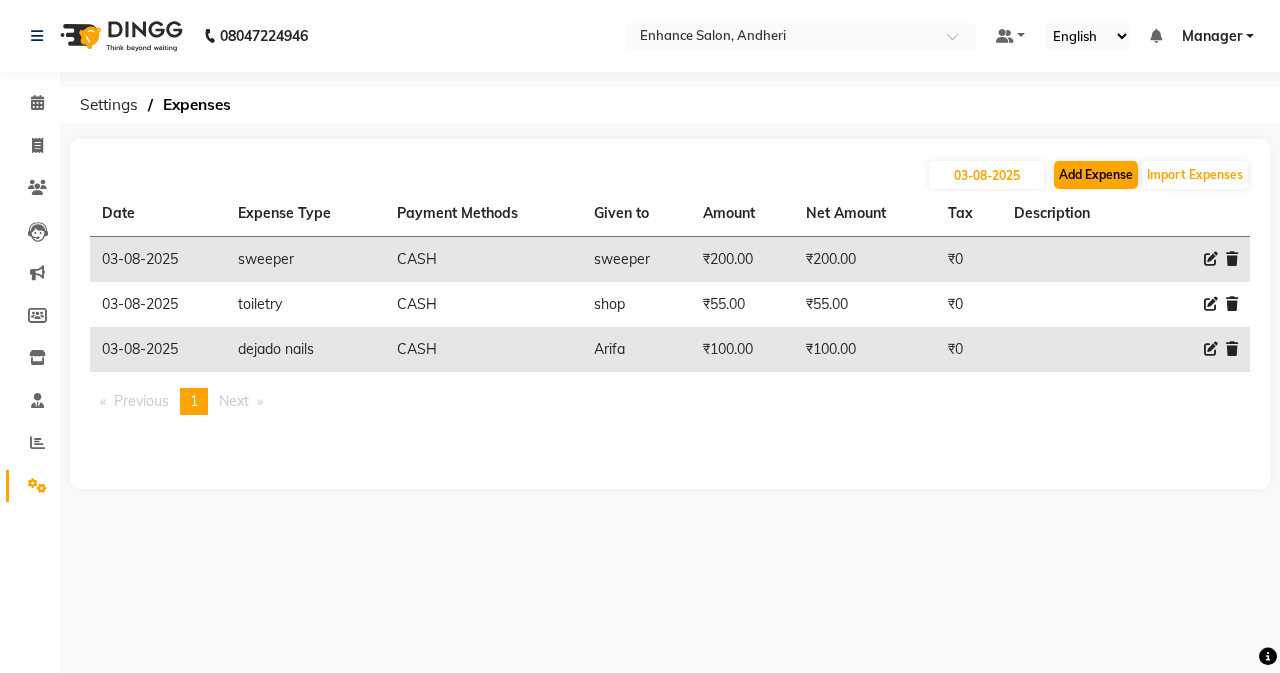 select on "1" 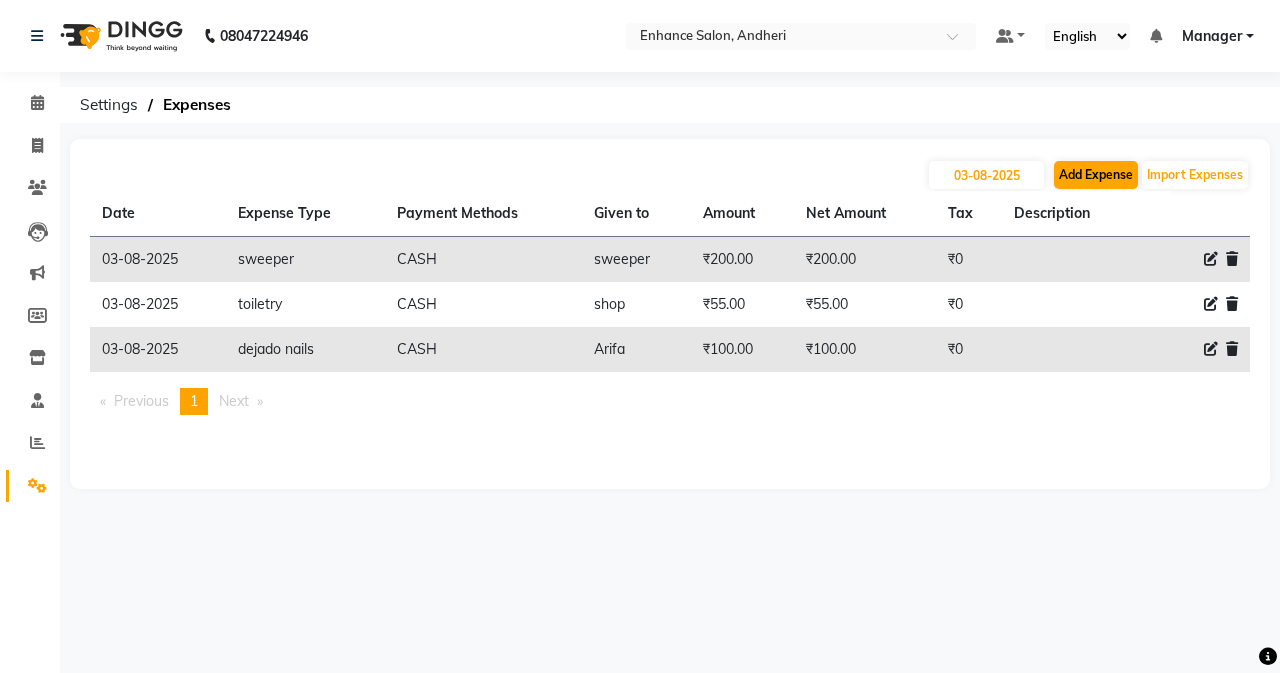 select on "6324" 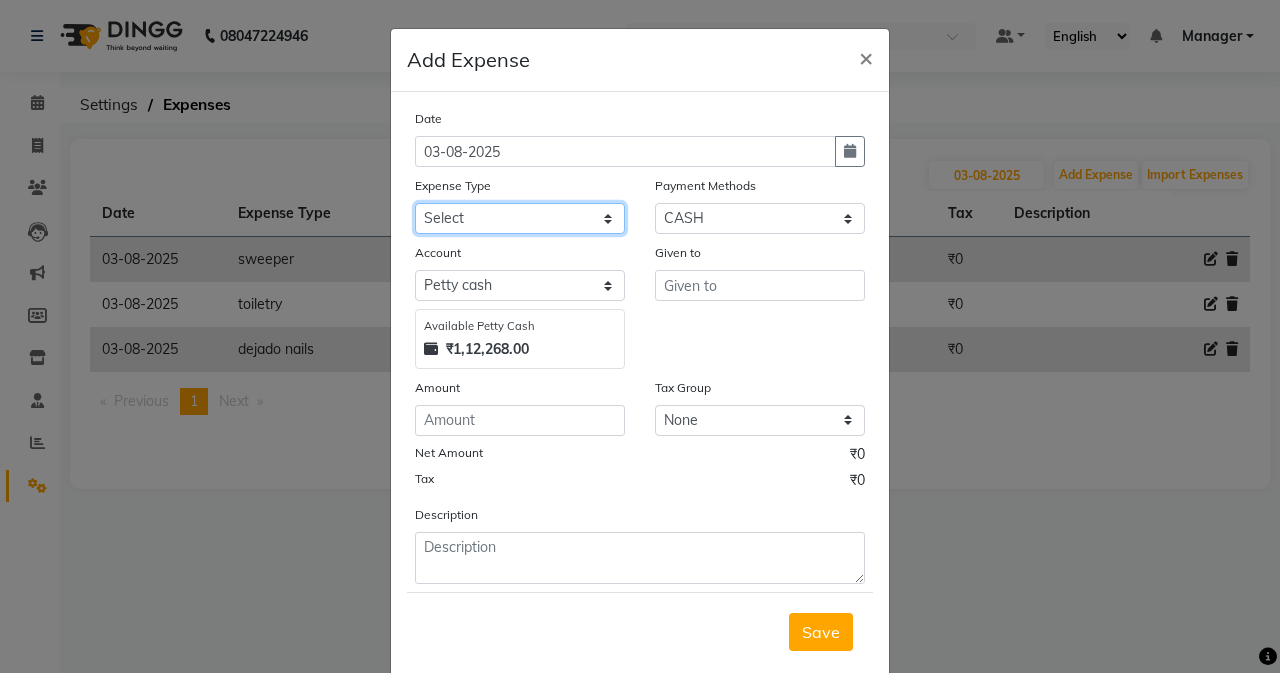 click on "Select Advance Salary Air Condition Rouf Aroma auto money Beauty Bazaar Beauty Palace Beauty Zone Blue sky bombino Botox cell phone Client Snack dejado nails deja returned Dhobi Dione Dmart electrician Electricity Equipment Eyelash Floractive Fragnace general store getwell medical GST Laundry Loreal Maintenance Mali Mayur Milk Shake Miscellaneous Other overtime Pantry Product Ranu Nails Raza computer Rent restaurant Return money Salary Satnique serenite shefali shivshankar Soaked Social Media Staff Snacks stationary sweeper Tata power Tax Tea Manoj Tea & Refreshment Tip toiletry Utilities Water Bill wax we fast" 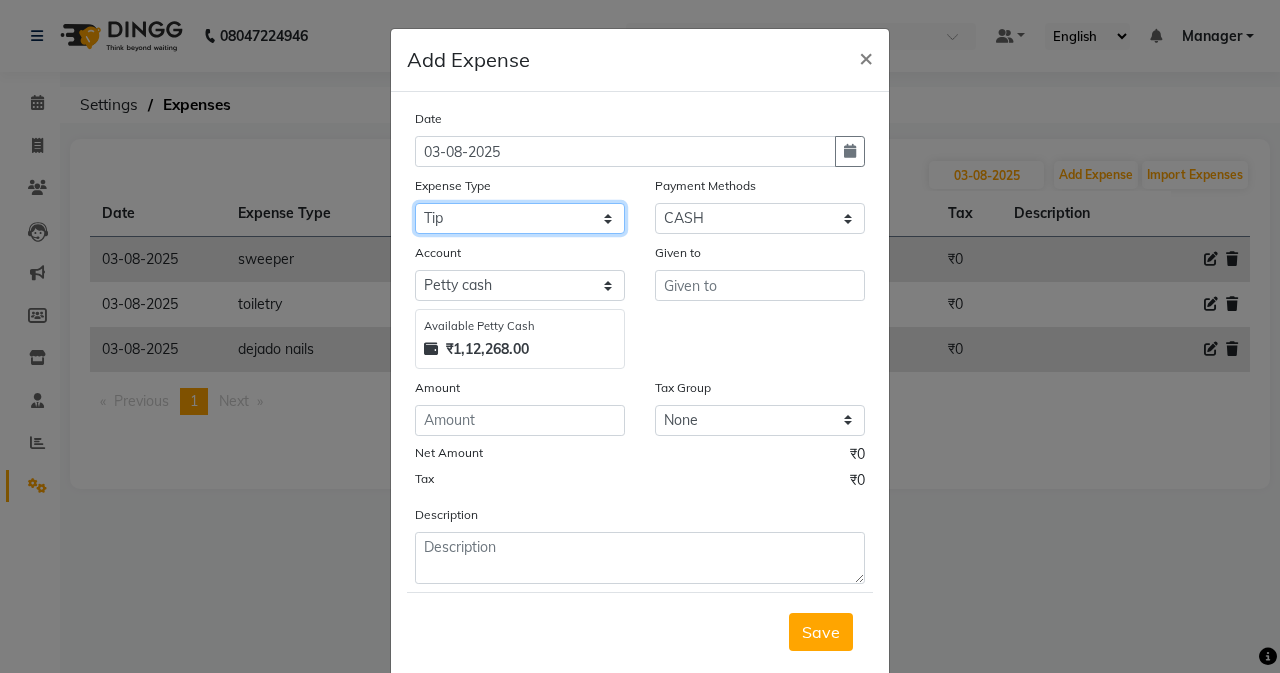 click on "Select Advance Salary Air Condition Rouf Aroma auto money Beauty Bazaar Beauty Palace Beauty Zone Blue sky bombino Botox cell phone Client Snack dejado nails deja returned Dhobi Dione Dmart electrician Electricity Equipment Eyelash Floractive Fragnace general store getwell medical GST Laundry Loreal Maintenance Mali Mayur Milk Shake Miscellaneous Other overtime Pantry Product Ranu Nails Raza computer Rent restaurant Return money Salary Satnique serenite shefali shivshankar Soaked Social Media Staff Snacks stationary sweeper Tata power Tax Tea Manoj Tea & Refreshment Tip toiletry Utilities Water Bill wax we fast" 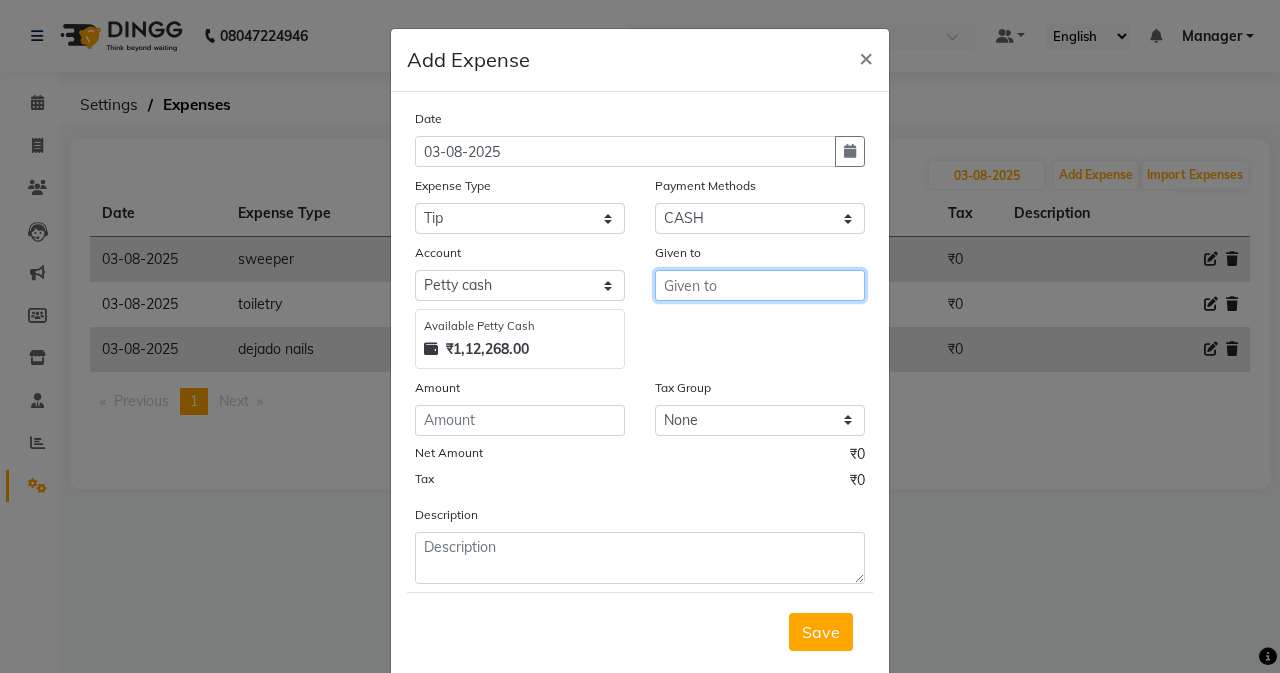 click at bounding box center [760, 285] 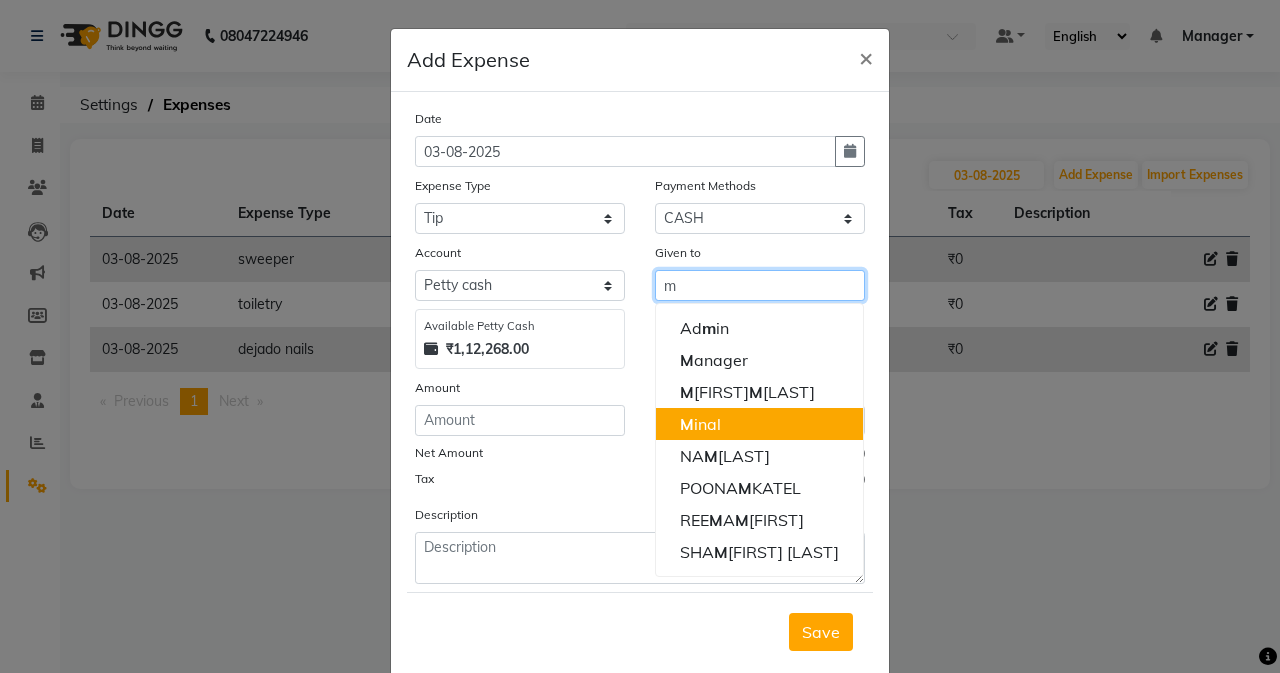 click on "[FIRST]" at bounding box center [759, 424] 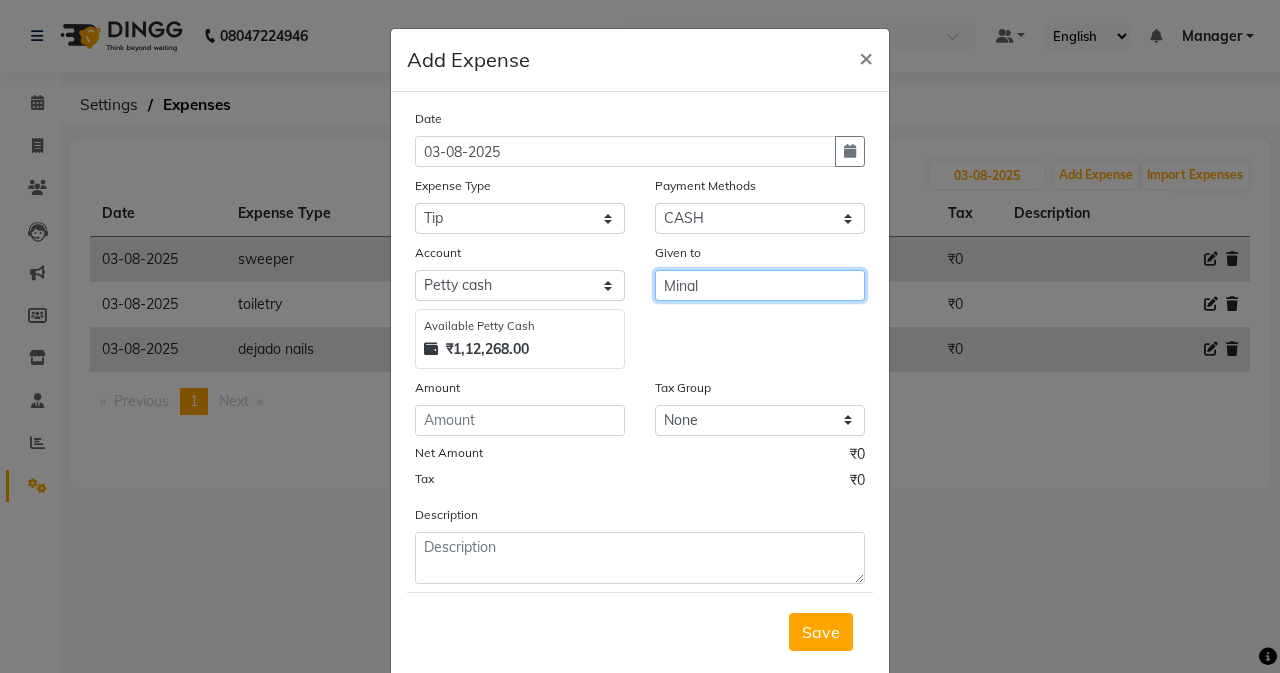 type on "Minal" 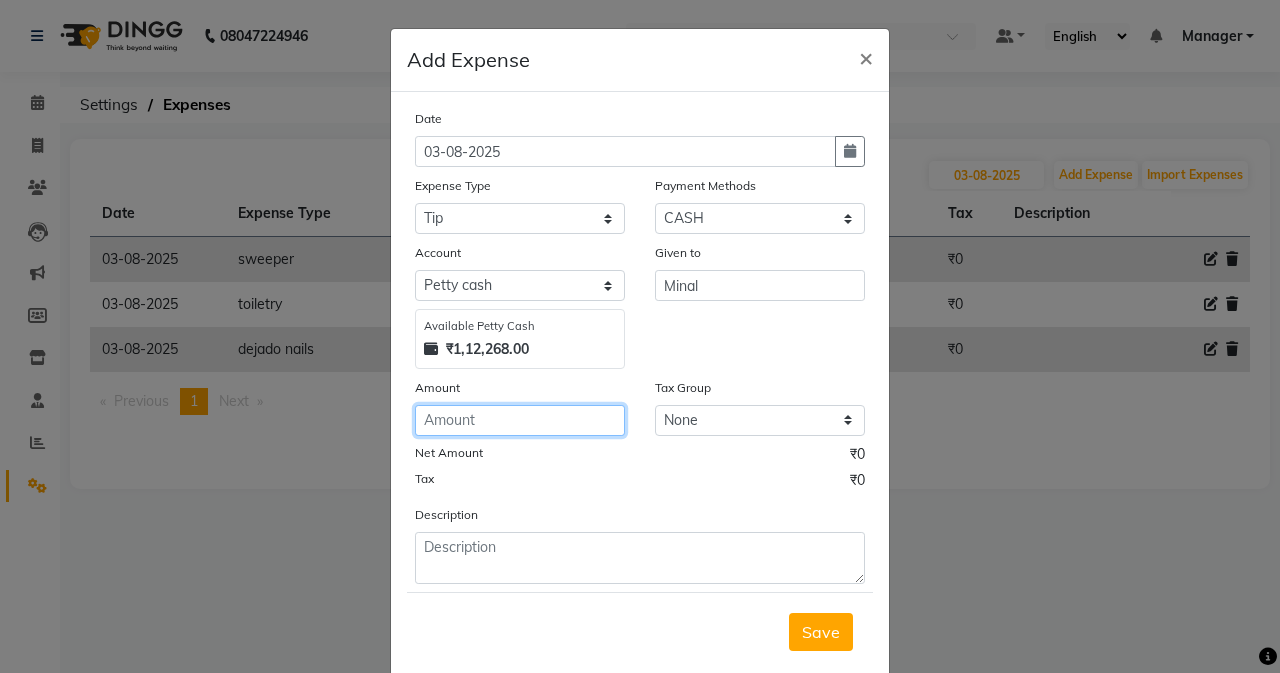 click 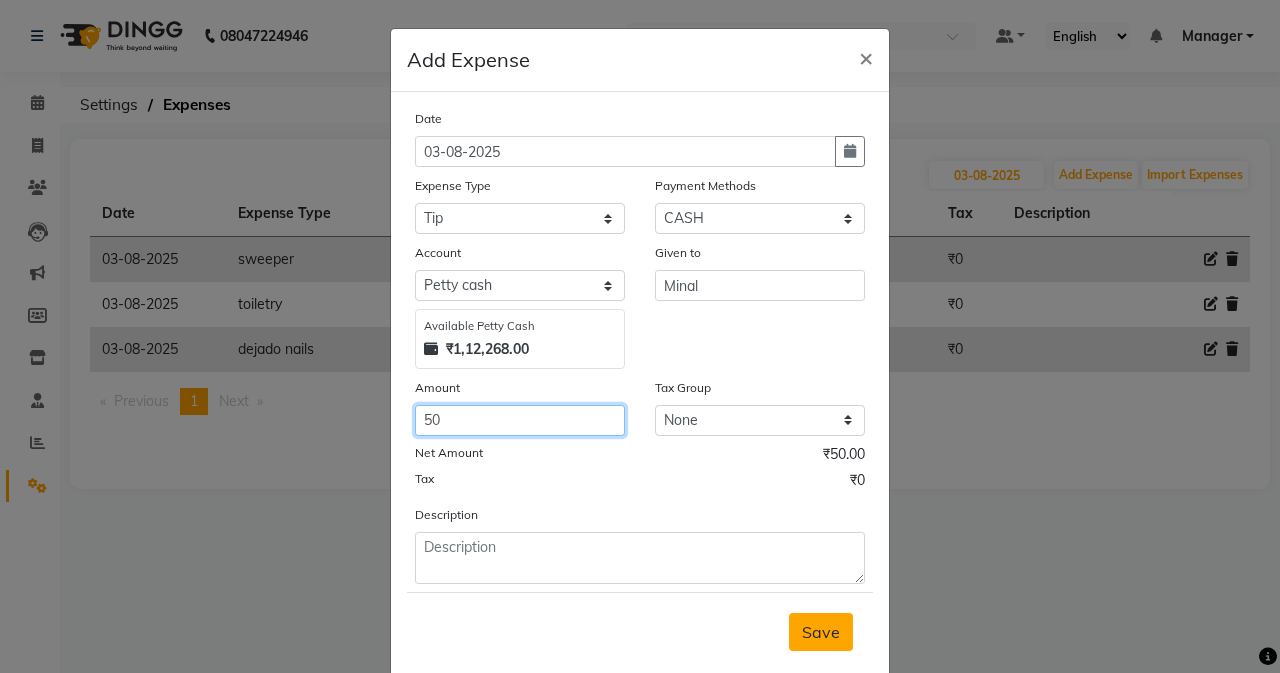 type on "50" 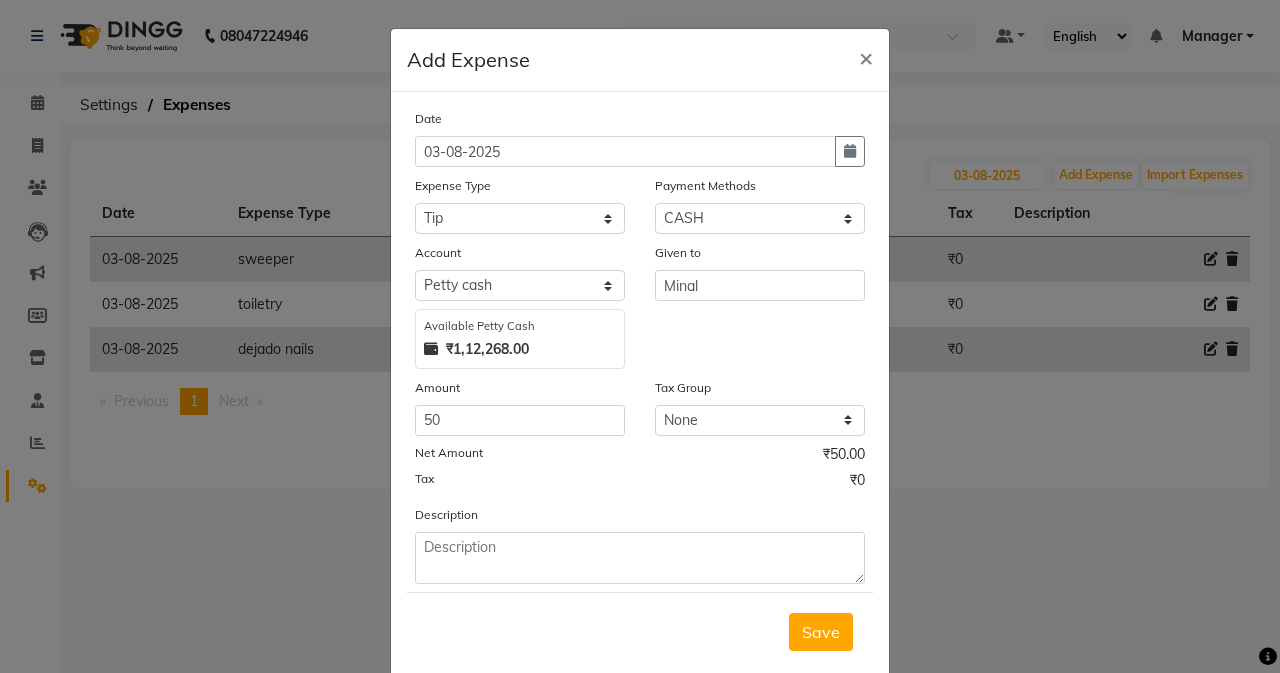 drag, startPoint x: 821, startPoint y: 641, endPoint x: 810, endPoint y: 611, distance: 31.95309 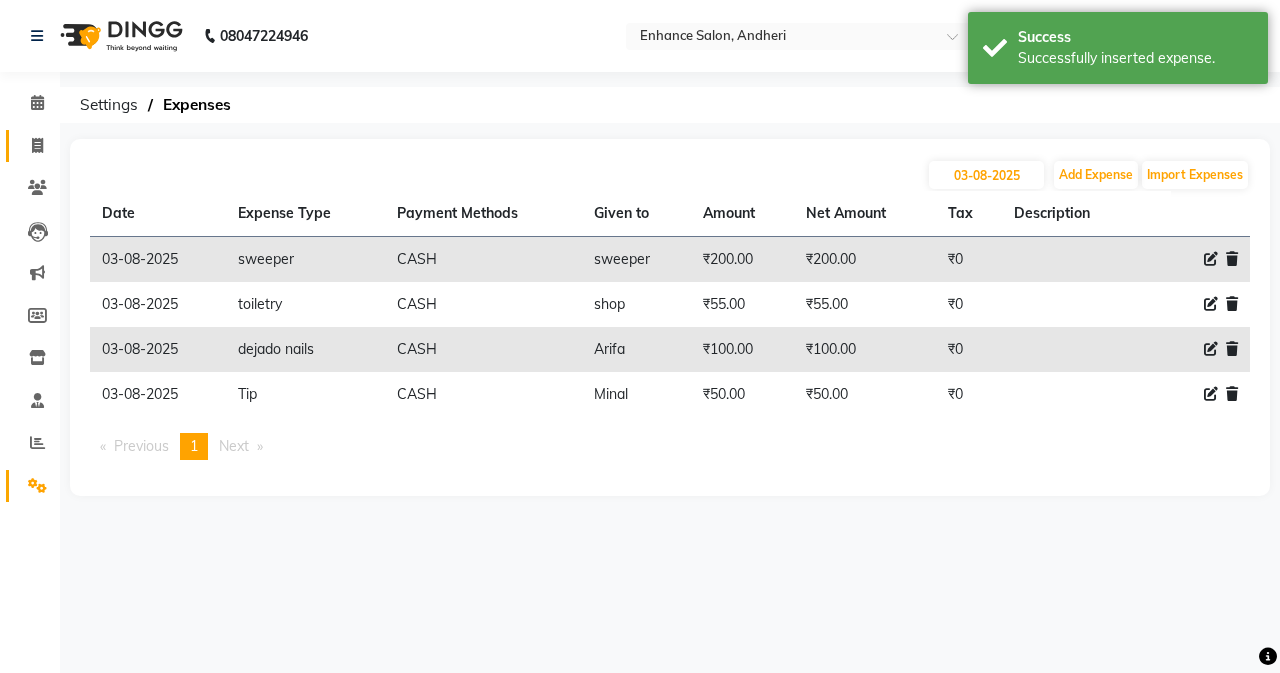 click on "Invoice" 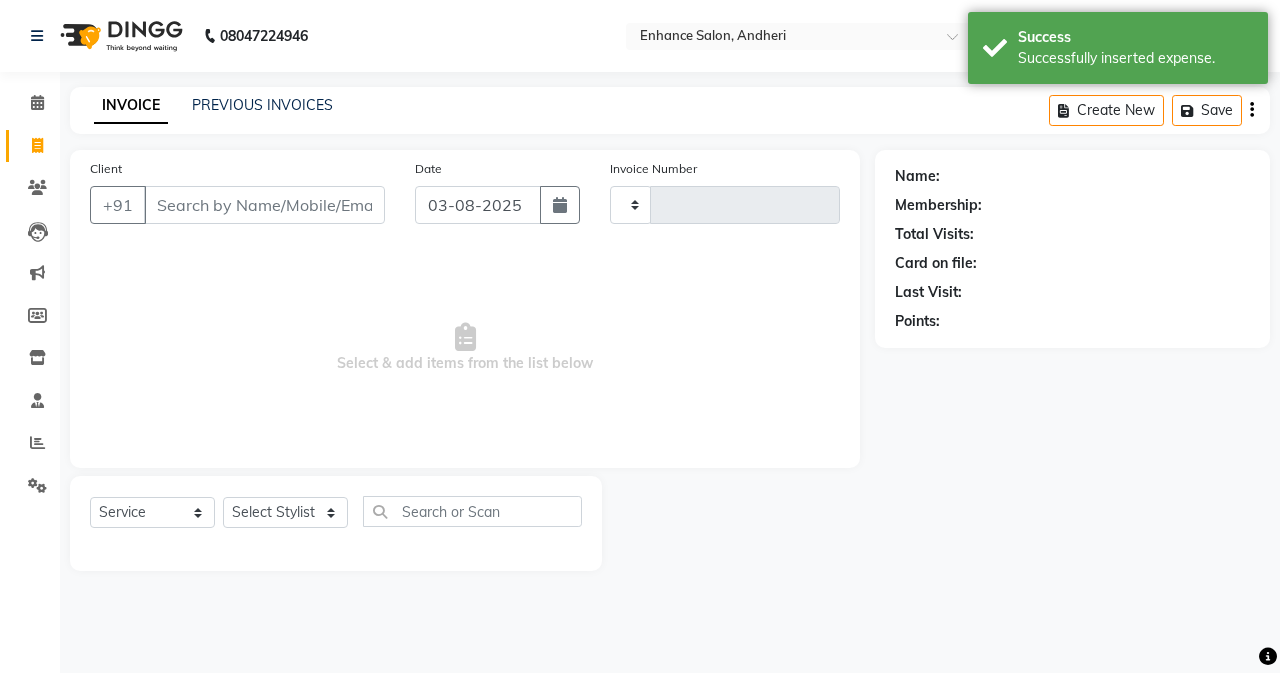 type on "2208" 